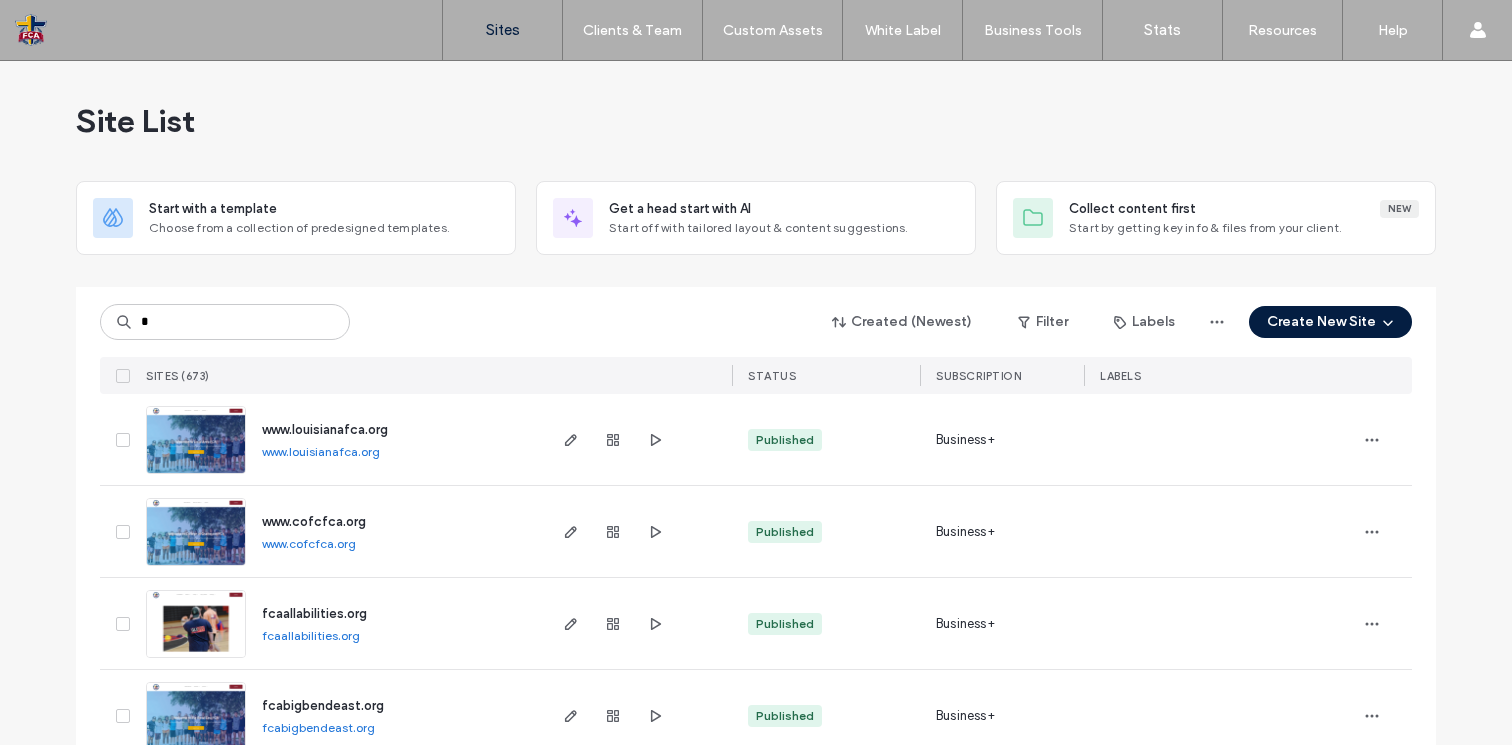 scroll, scrollTop: 0, scrollLeft: 0, axis: both 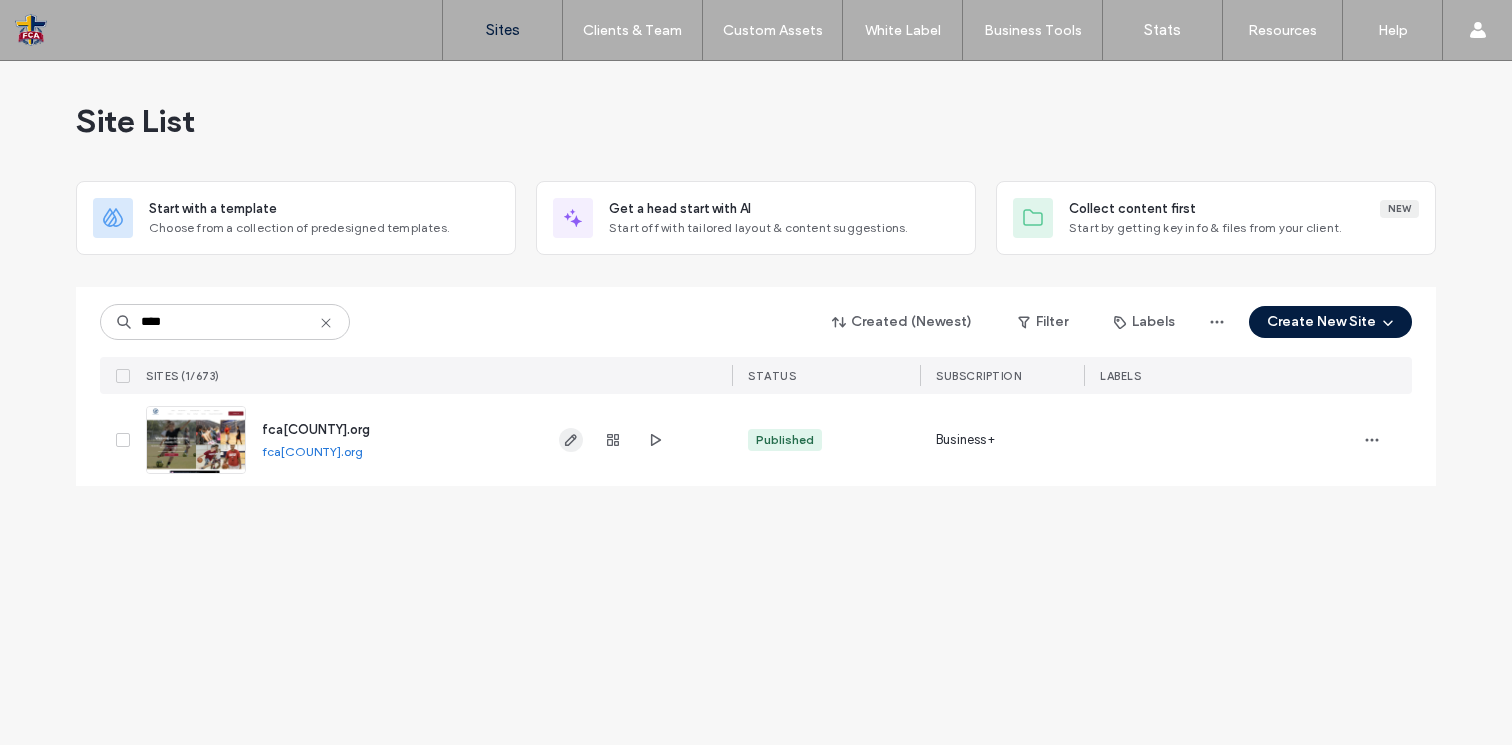 type on "****" 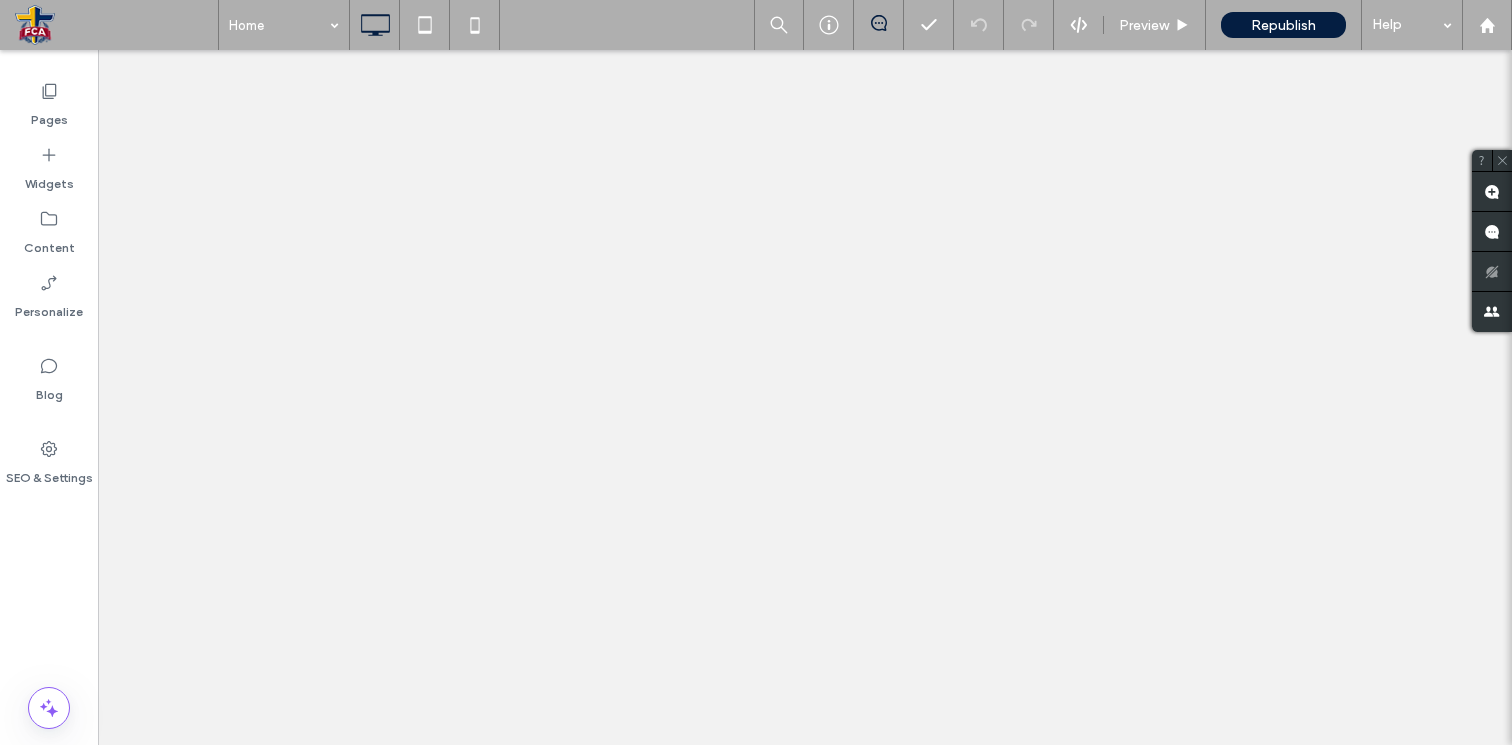 scroll, scrollTop: 0, scrollLeft: 0, axis: both 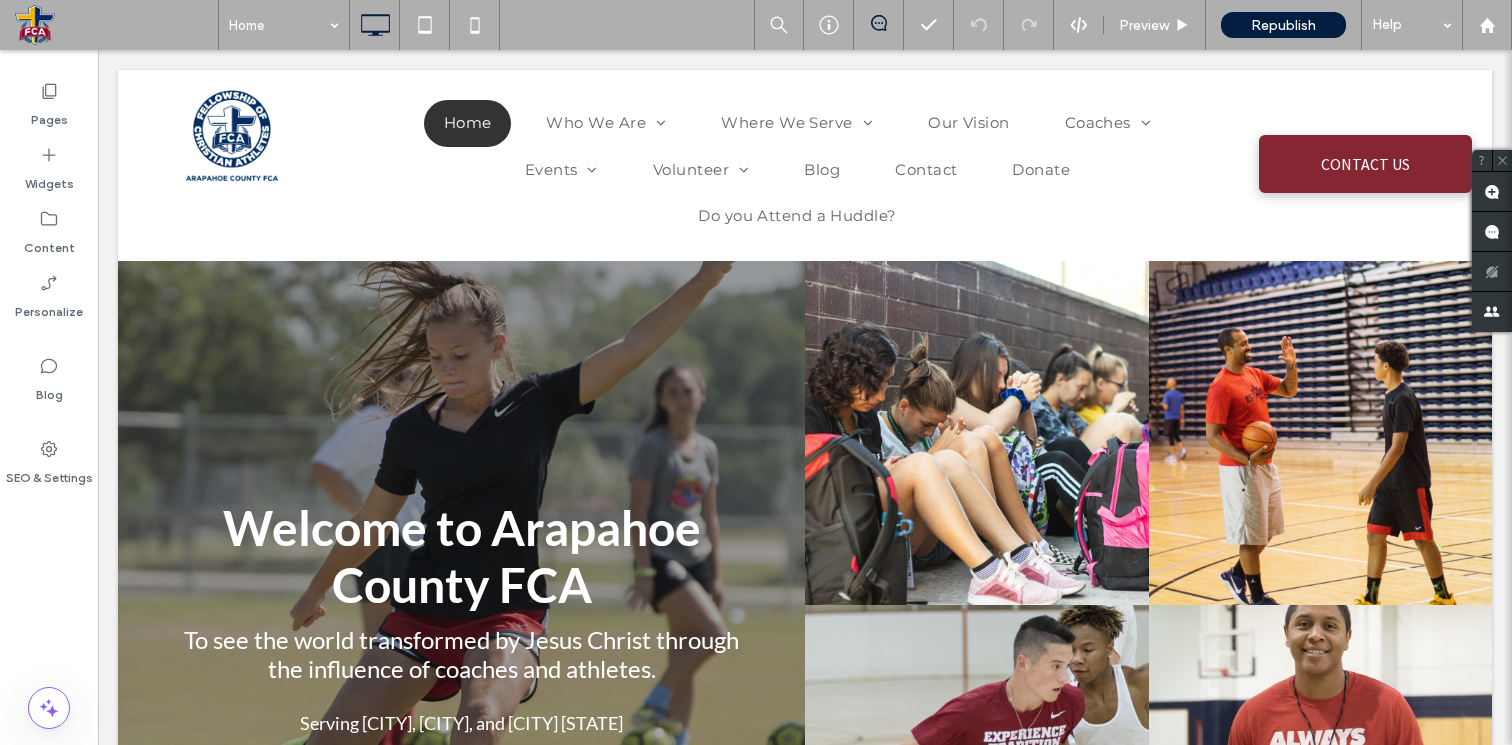 click on "SEO & Settings" at bounding box center [49, 473] 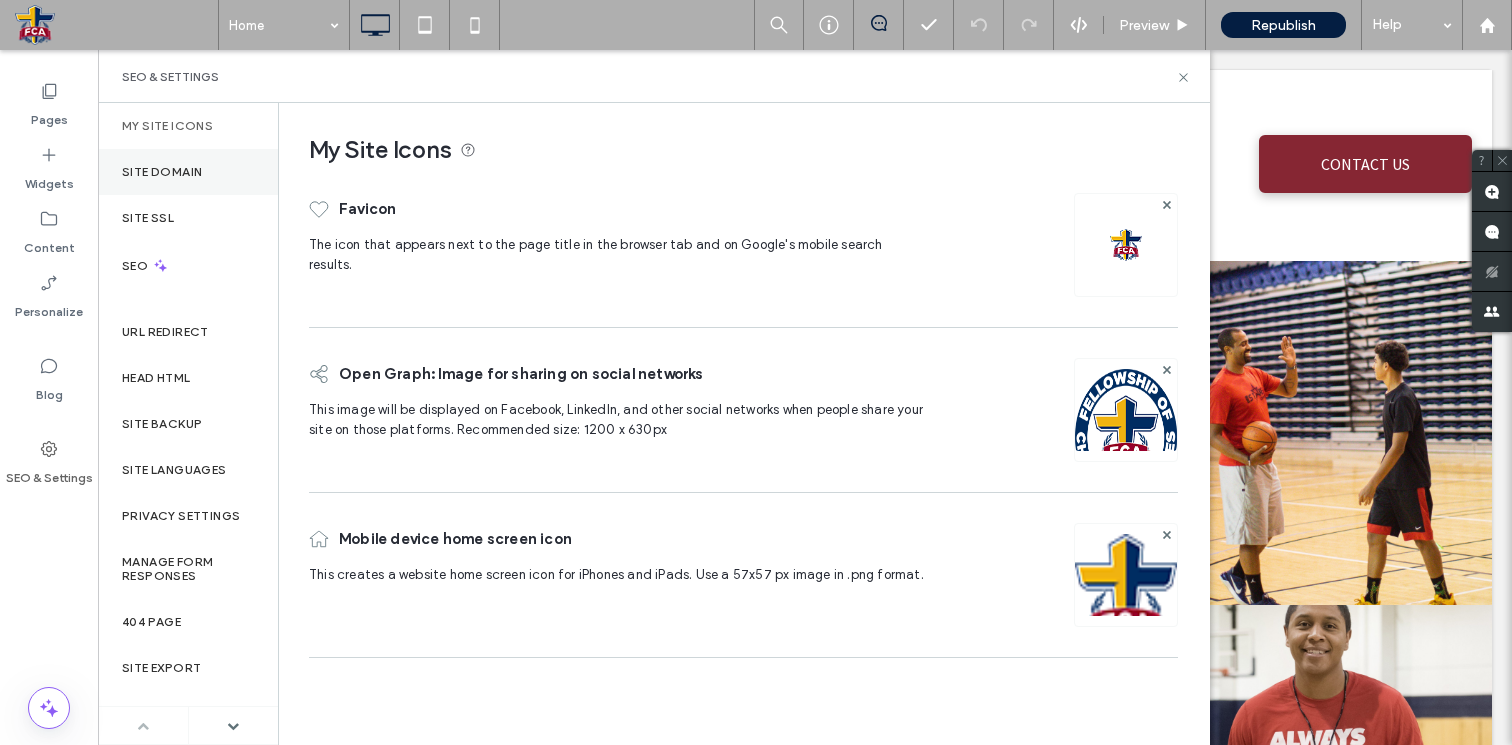 click on "Site Domain" at bounding box center (162, 172) 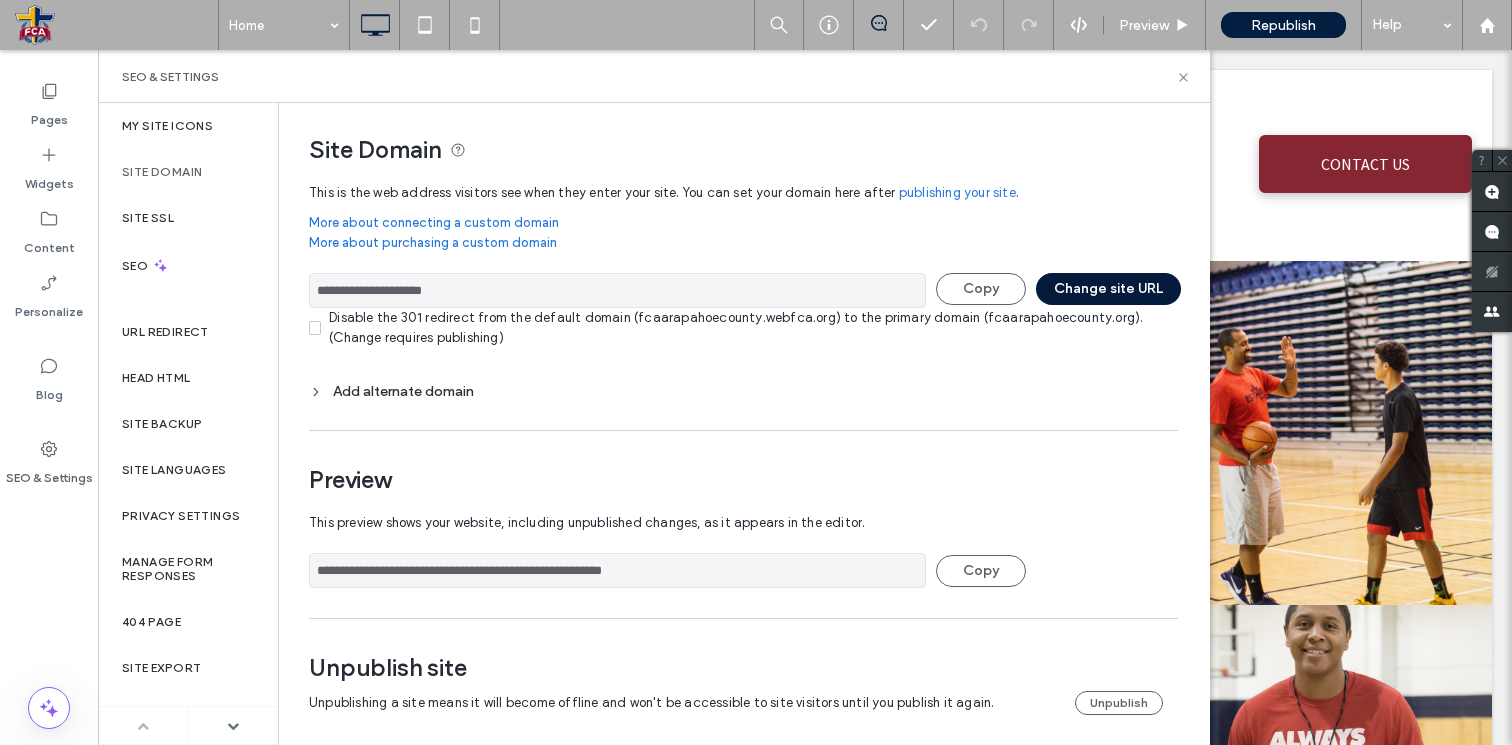 click on "Change site URL" at bounding box center [1108, 289] 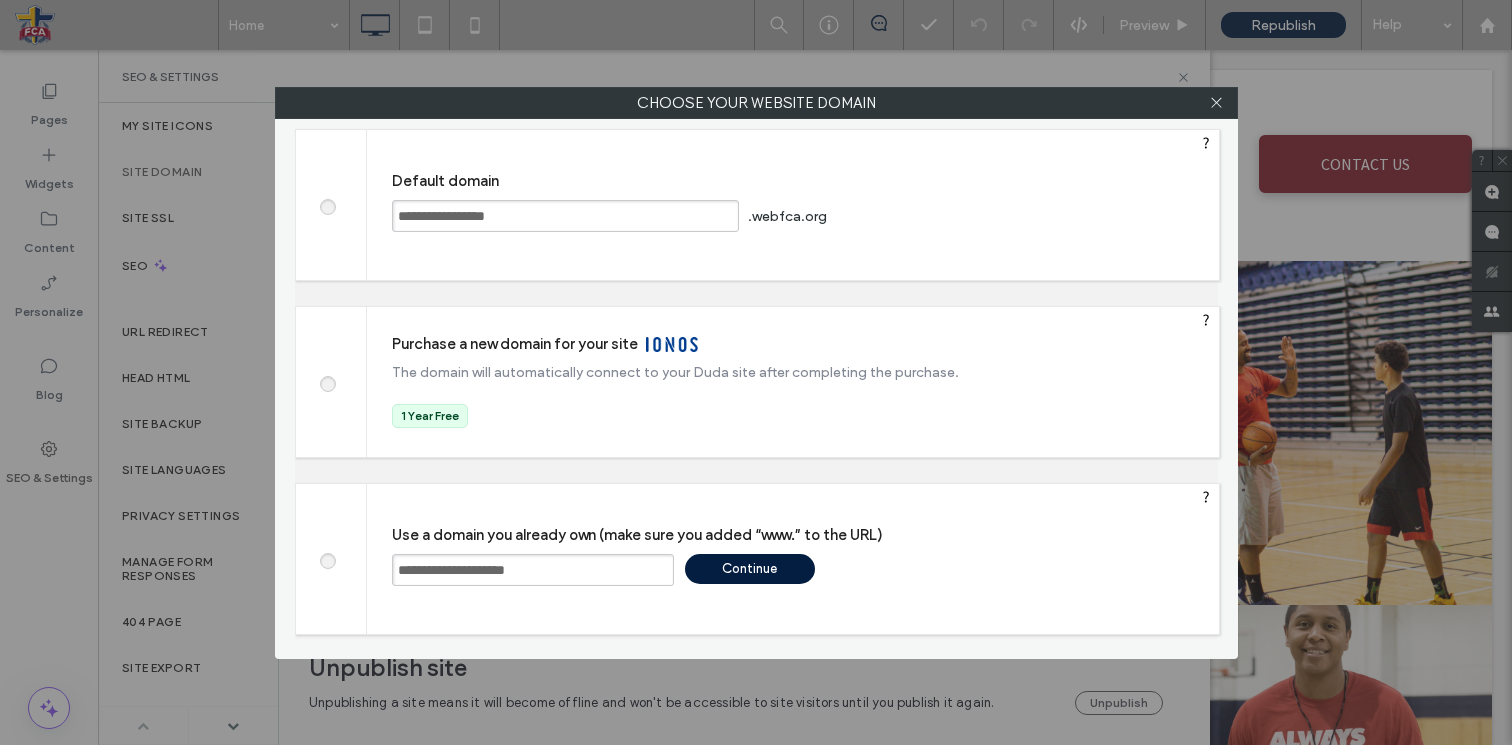 drag, startPoint x: 271, startPoint y: 575, endPoint x: 252, endPoint y: 575, distance: 19 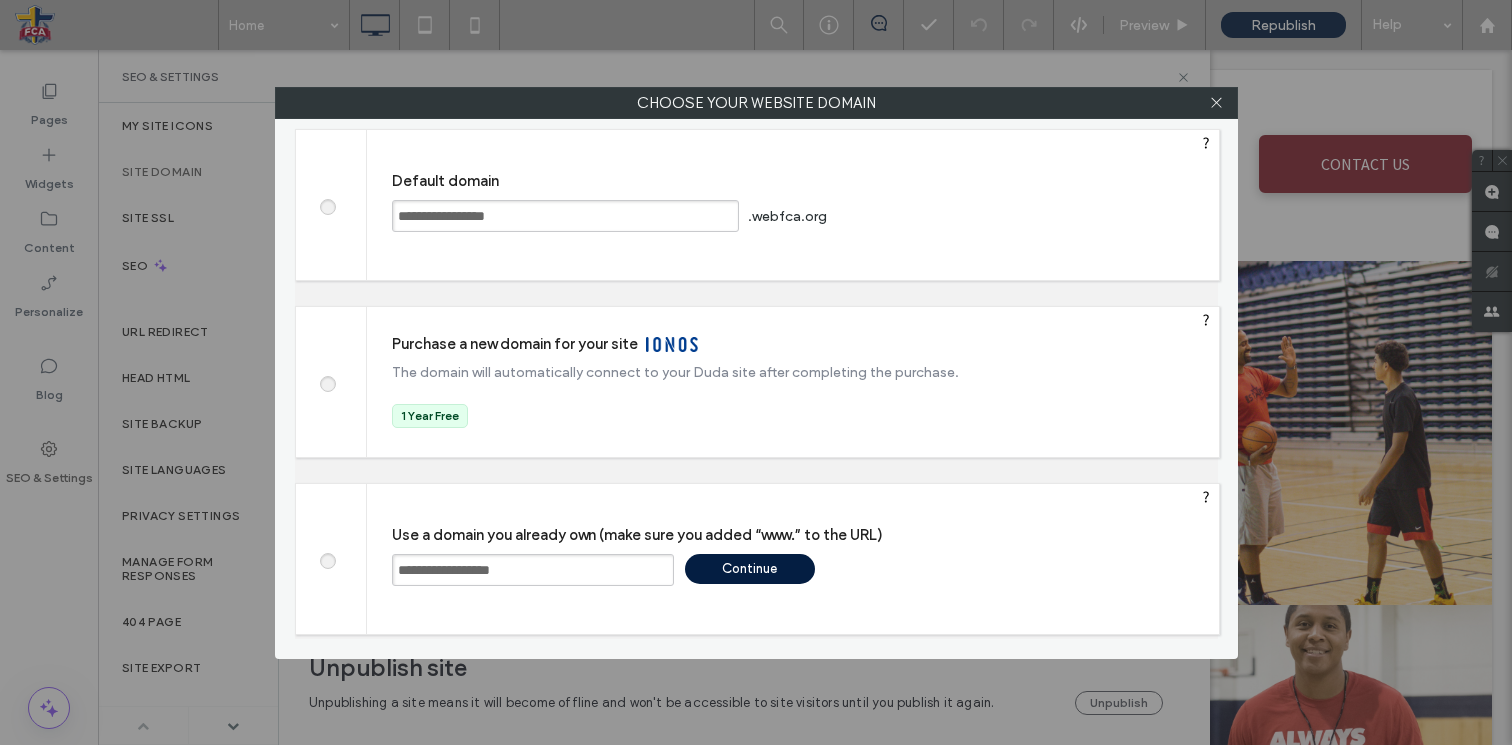 type on "**********" 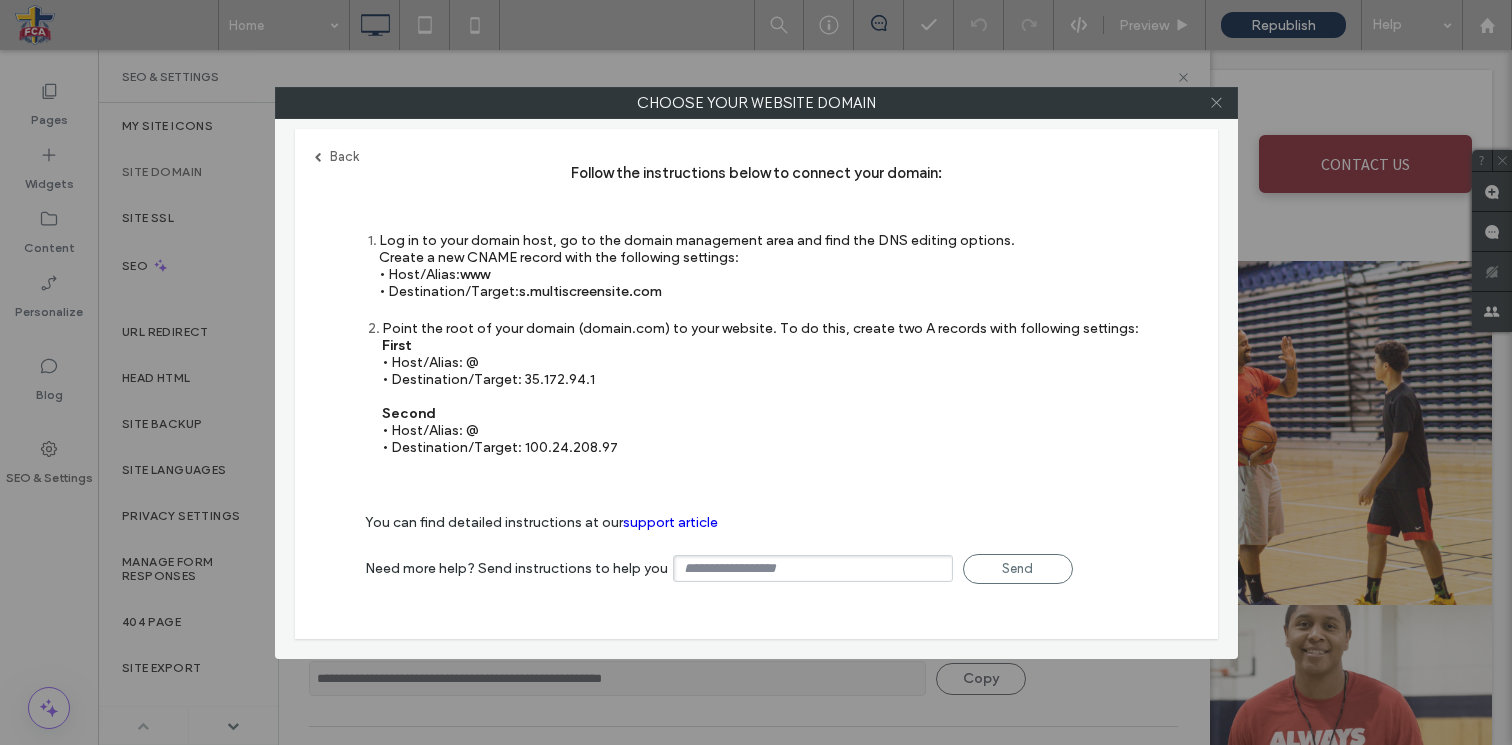 click 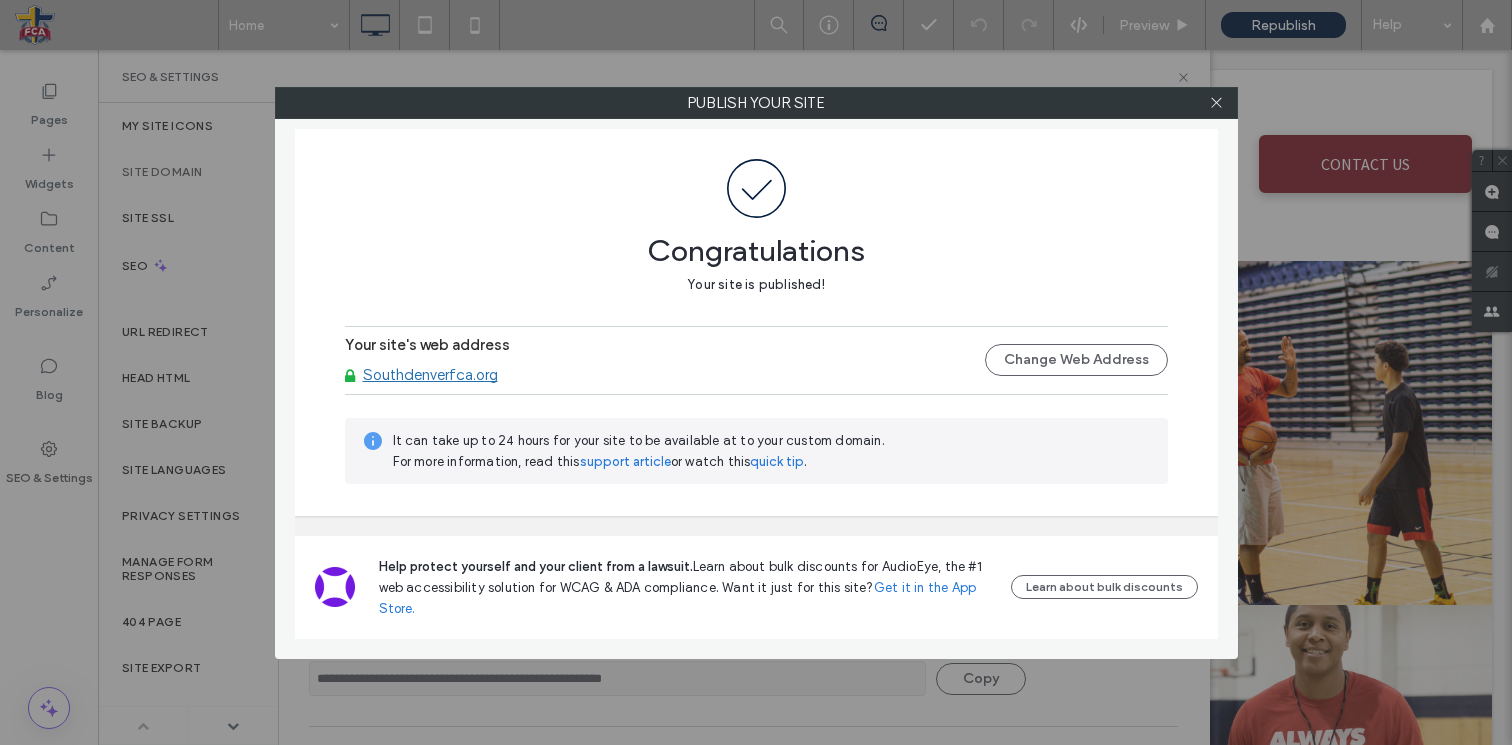 click on "Southdenverfca.org" at bounding box center (430, 375) 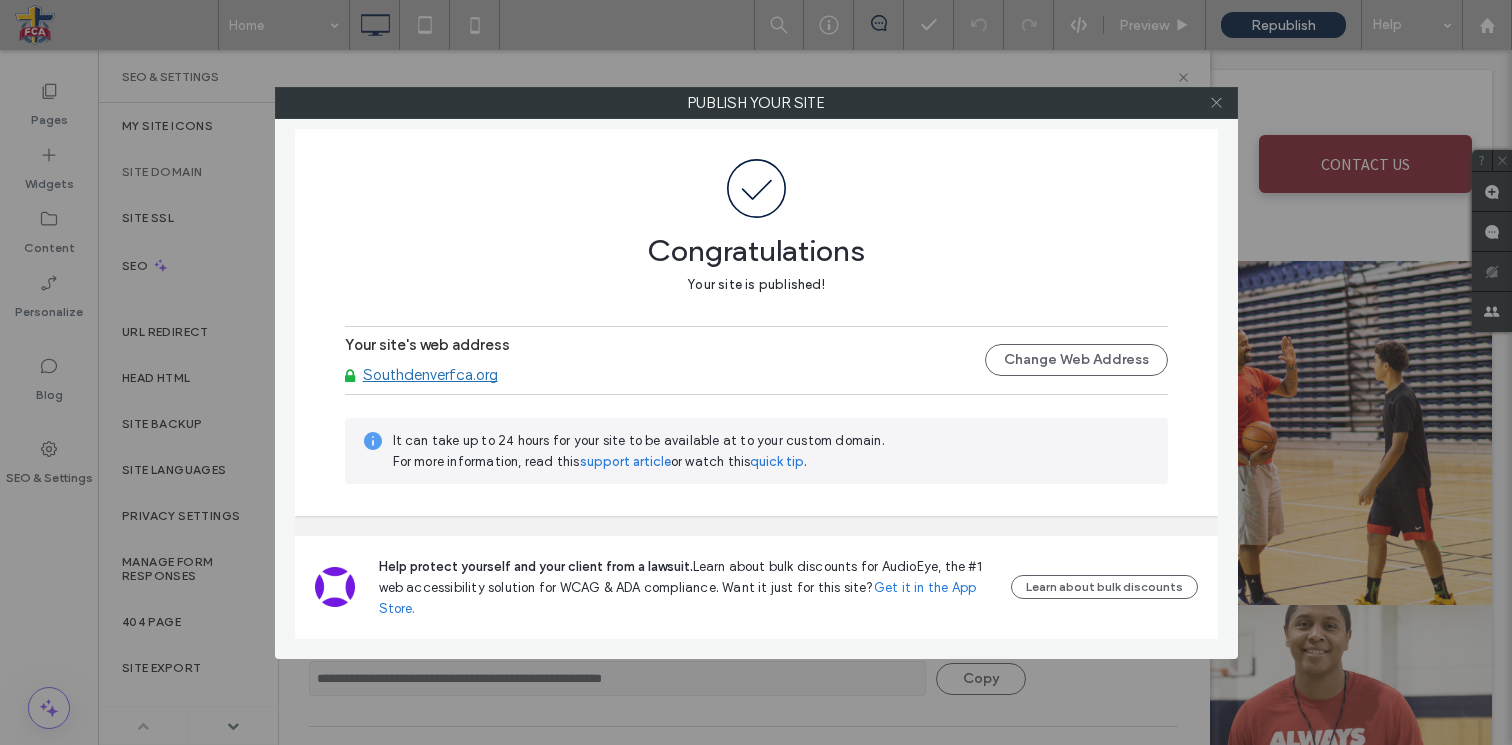 click 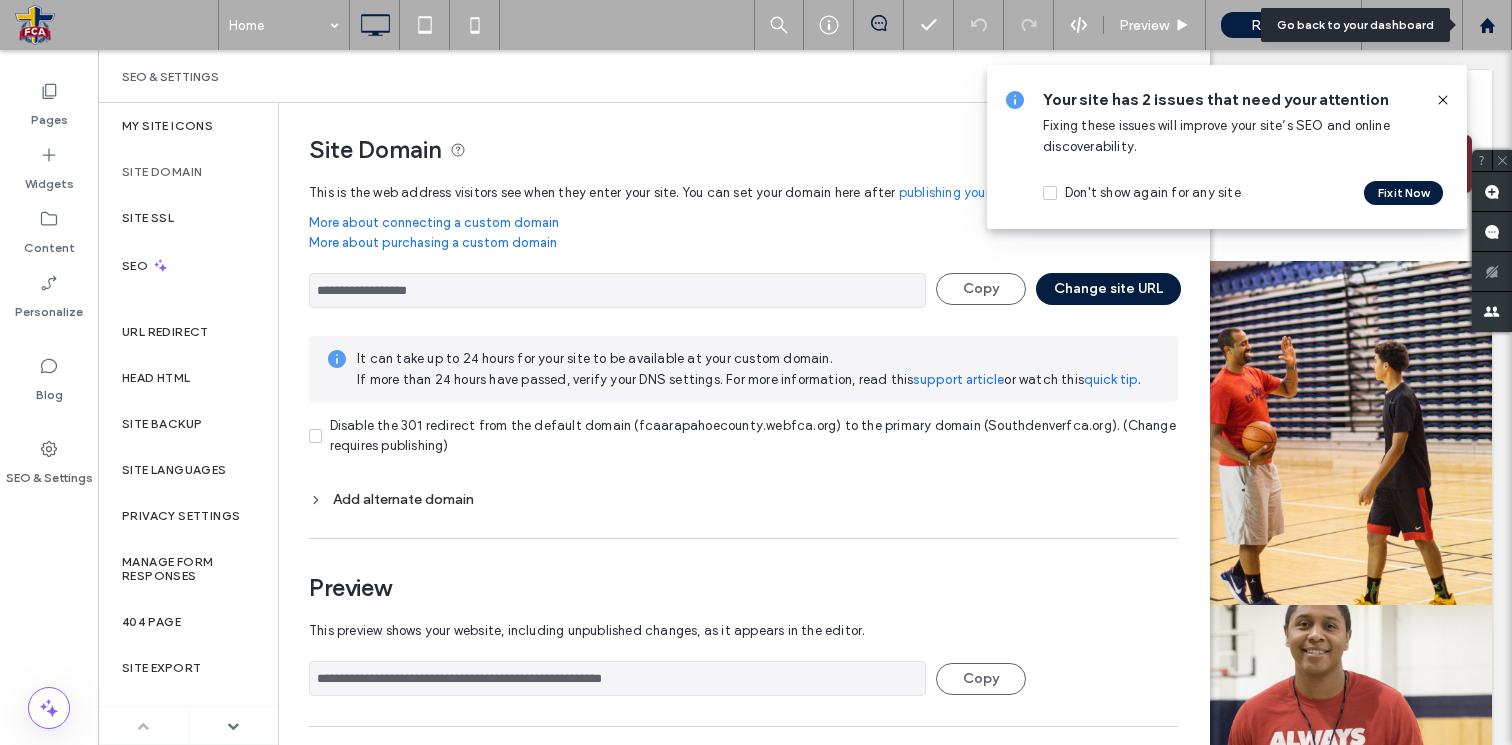 click at bounding box center [1487, 25] 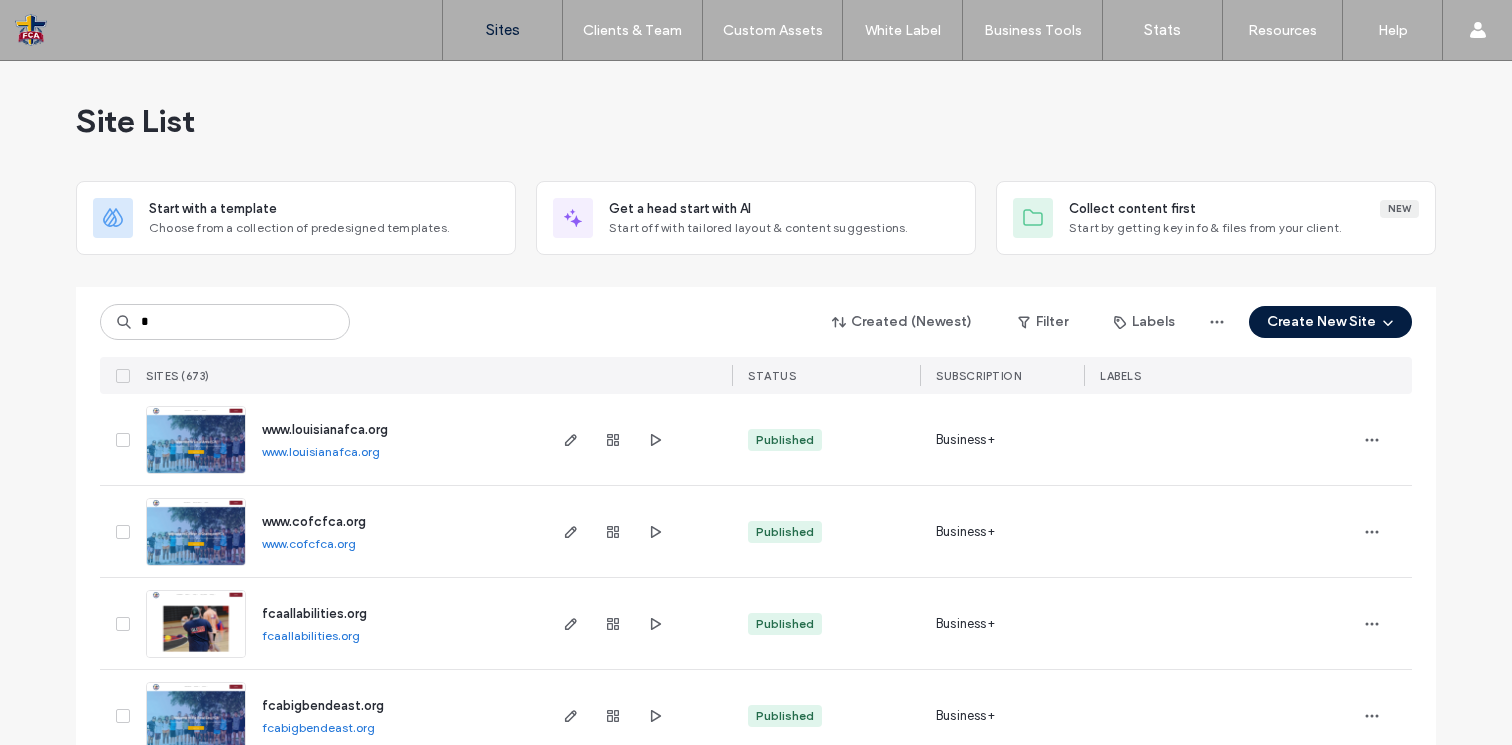 scroll, scrollTop: 0, scrollLeft: 0, axis: both 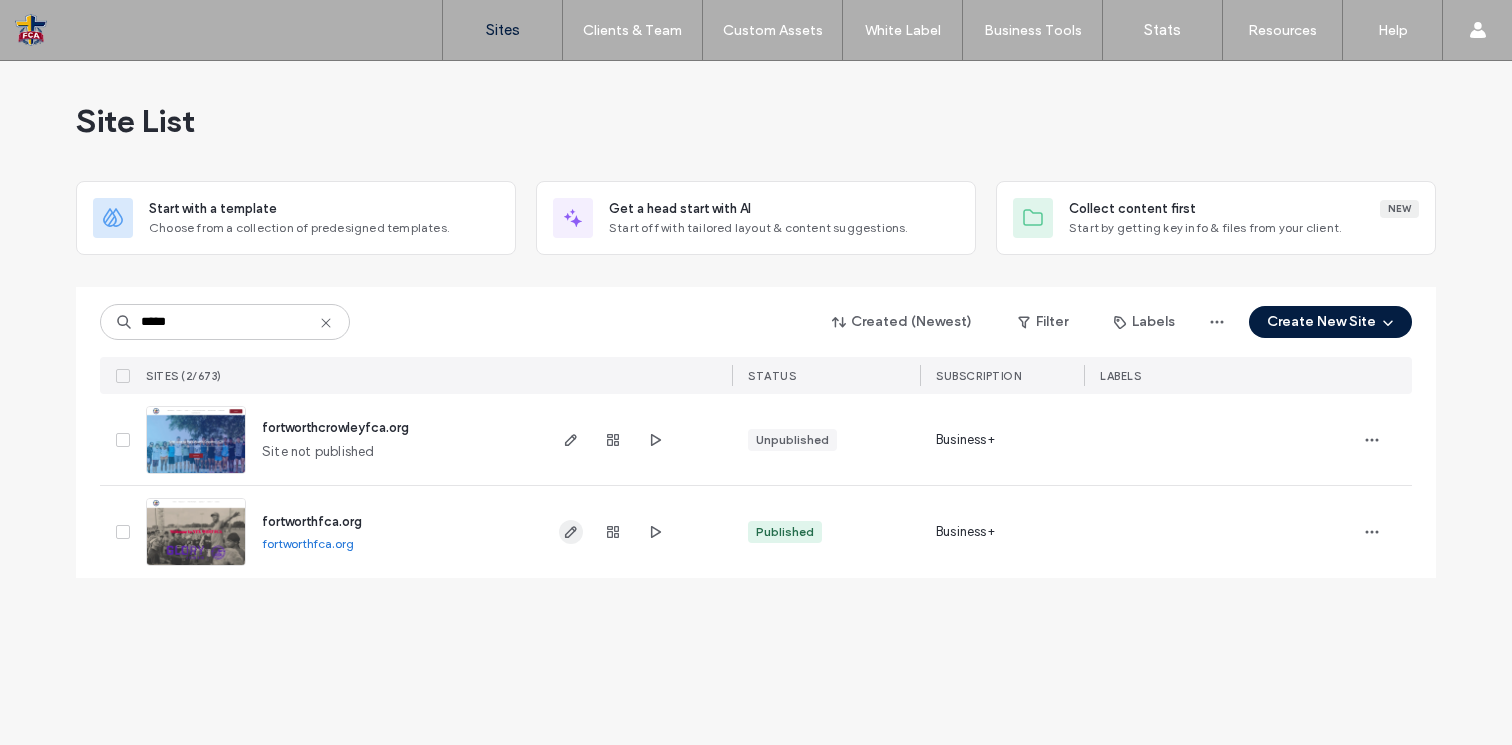 type on "*****" 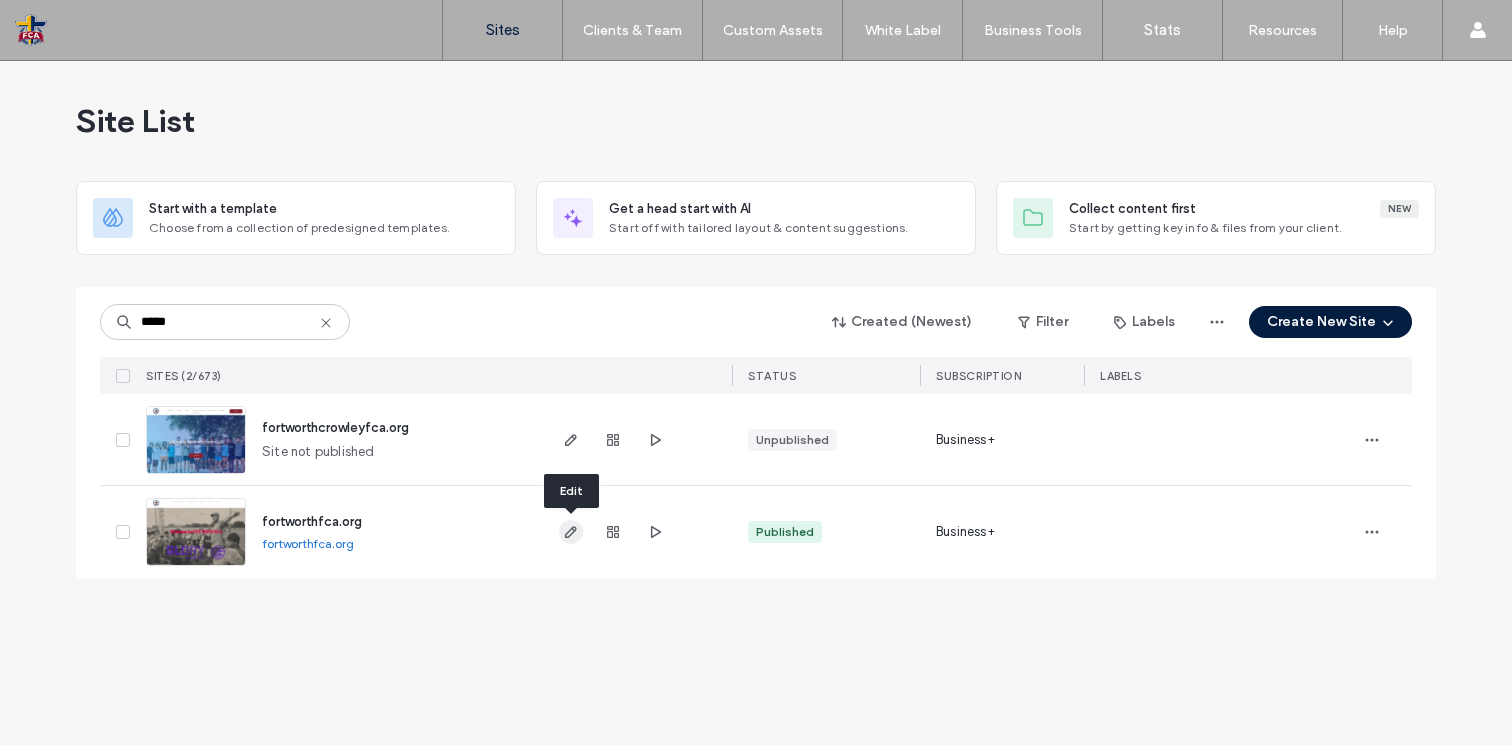 click 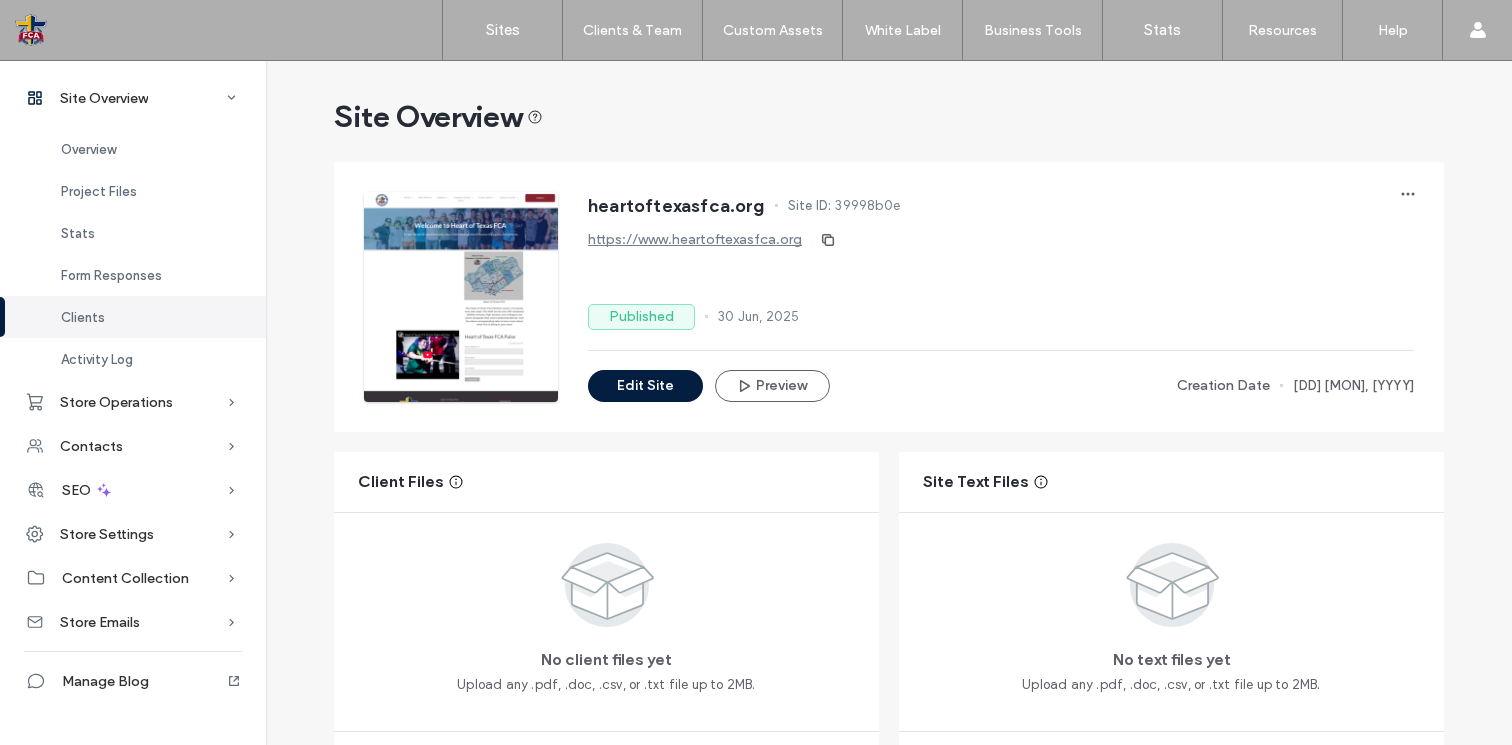 scroll, scrollTop: 0, scrollLeft: 0, axis: both 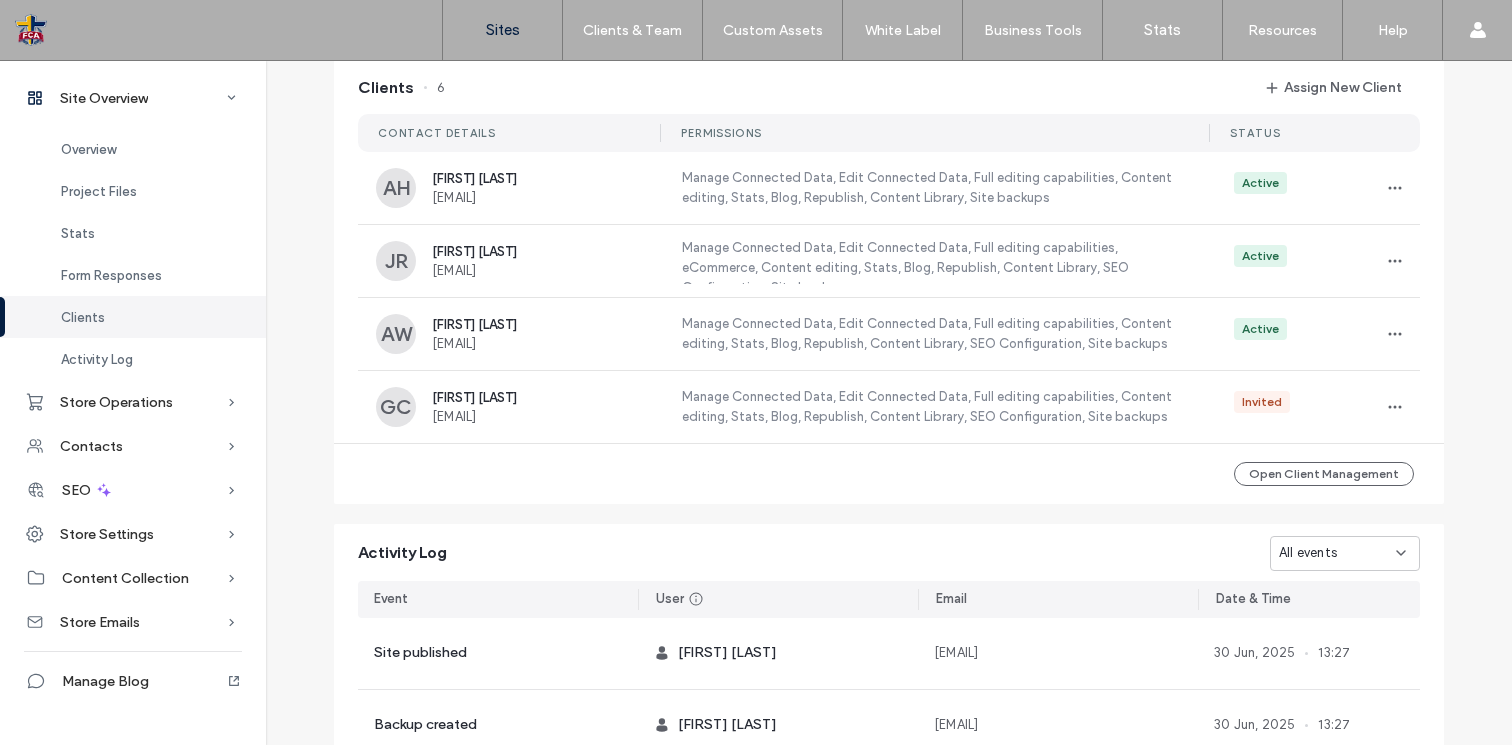 click on "Sites" at bounding box center [502, 30] 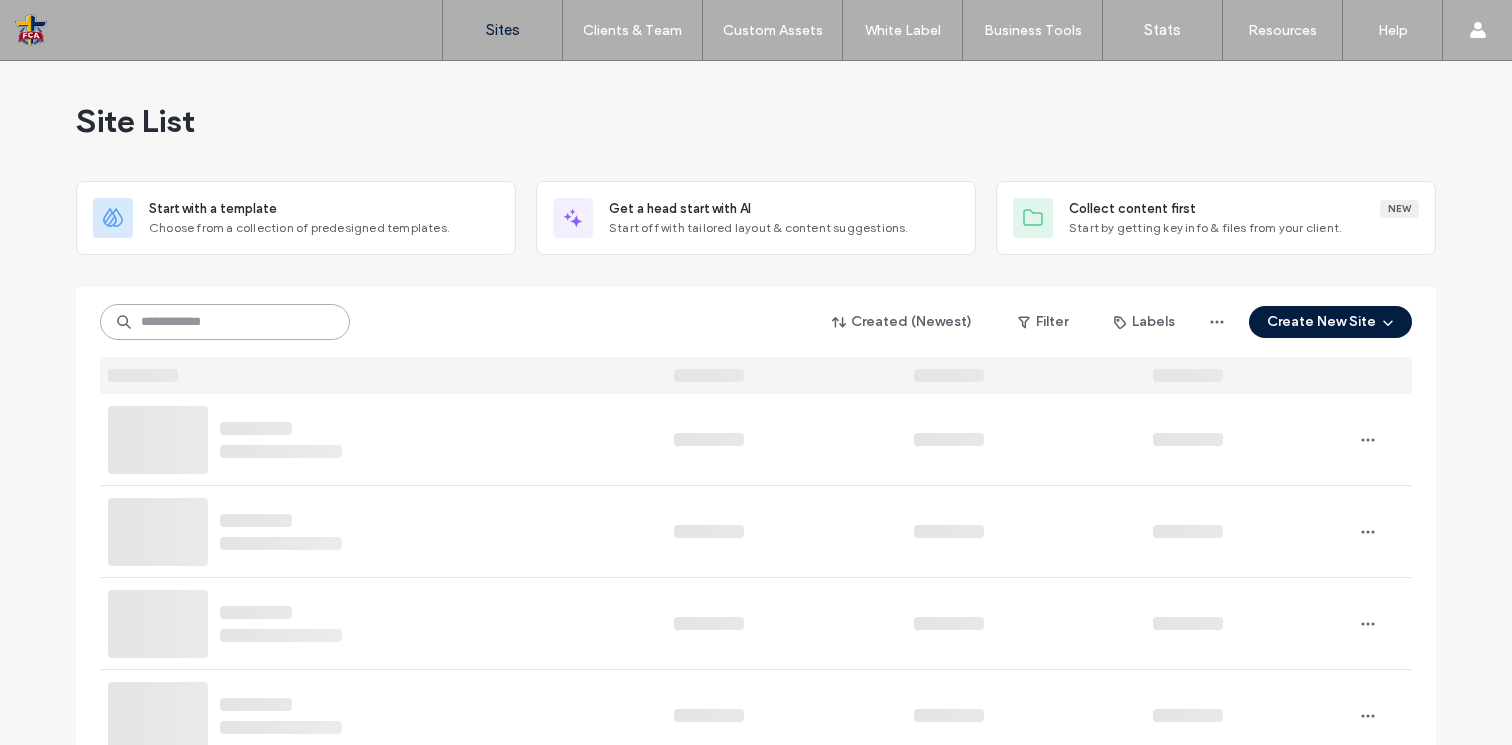 click at bounding box center (225, 322) 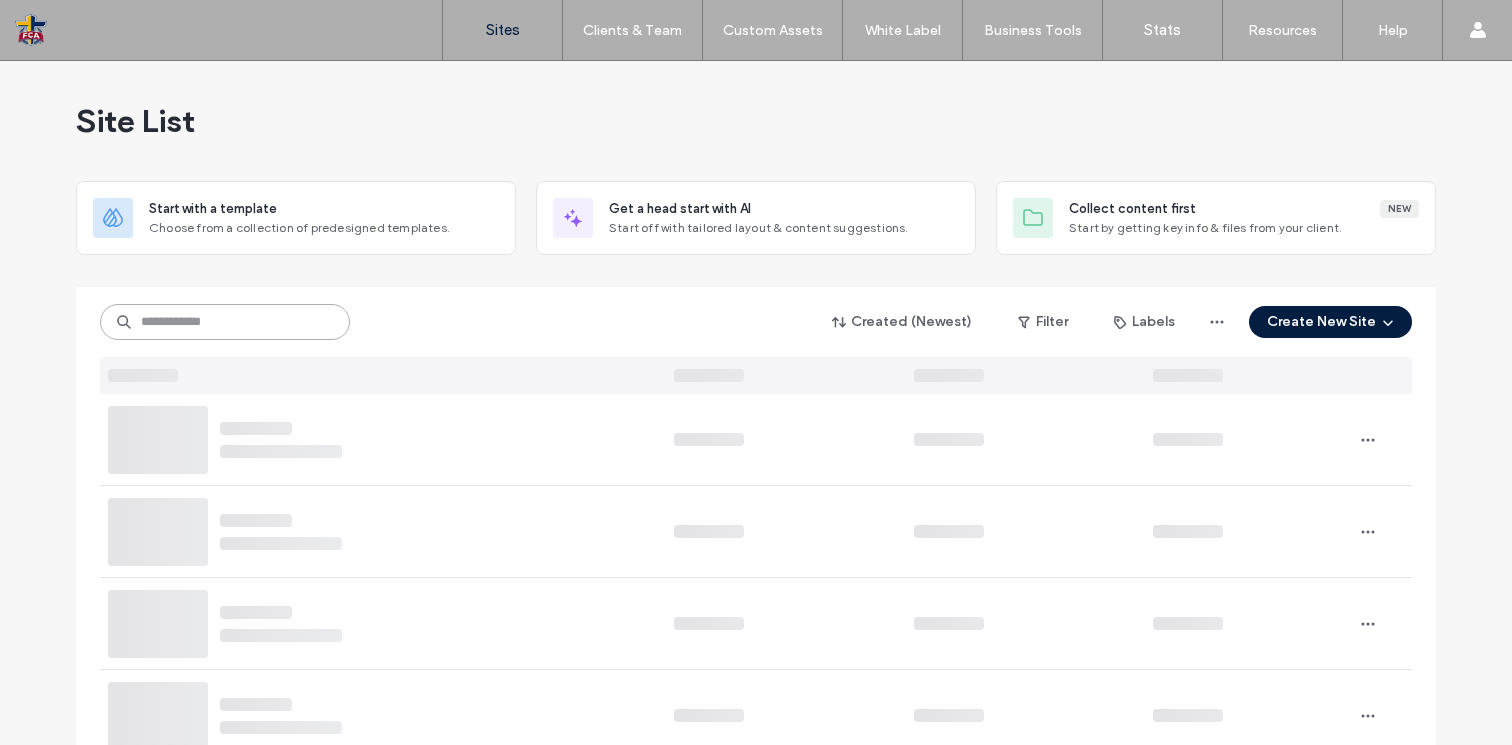 type on "*" 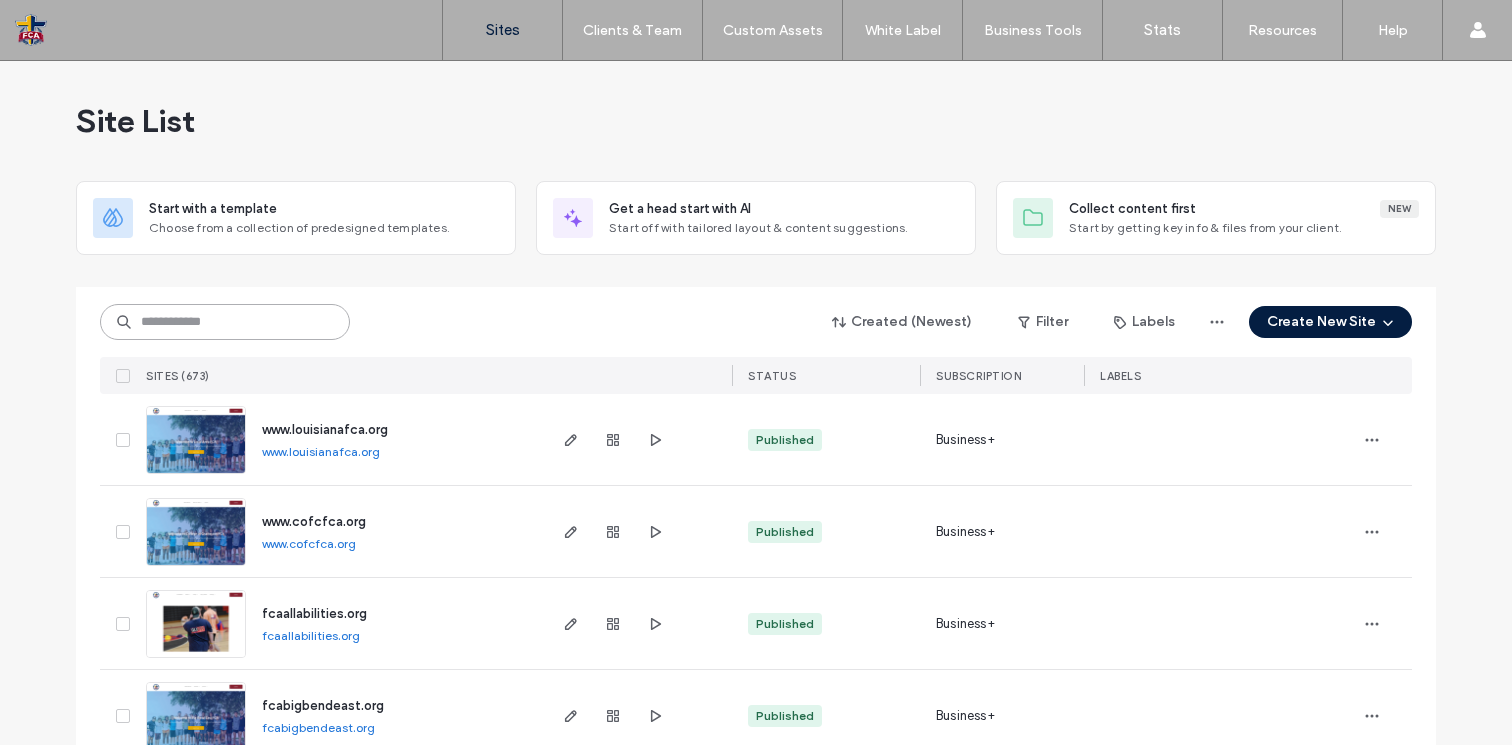 paste on "**********" 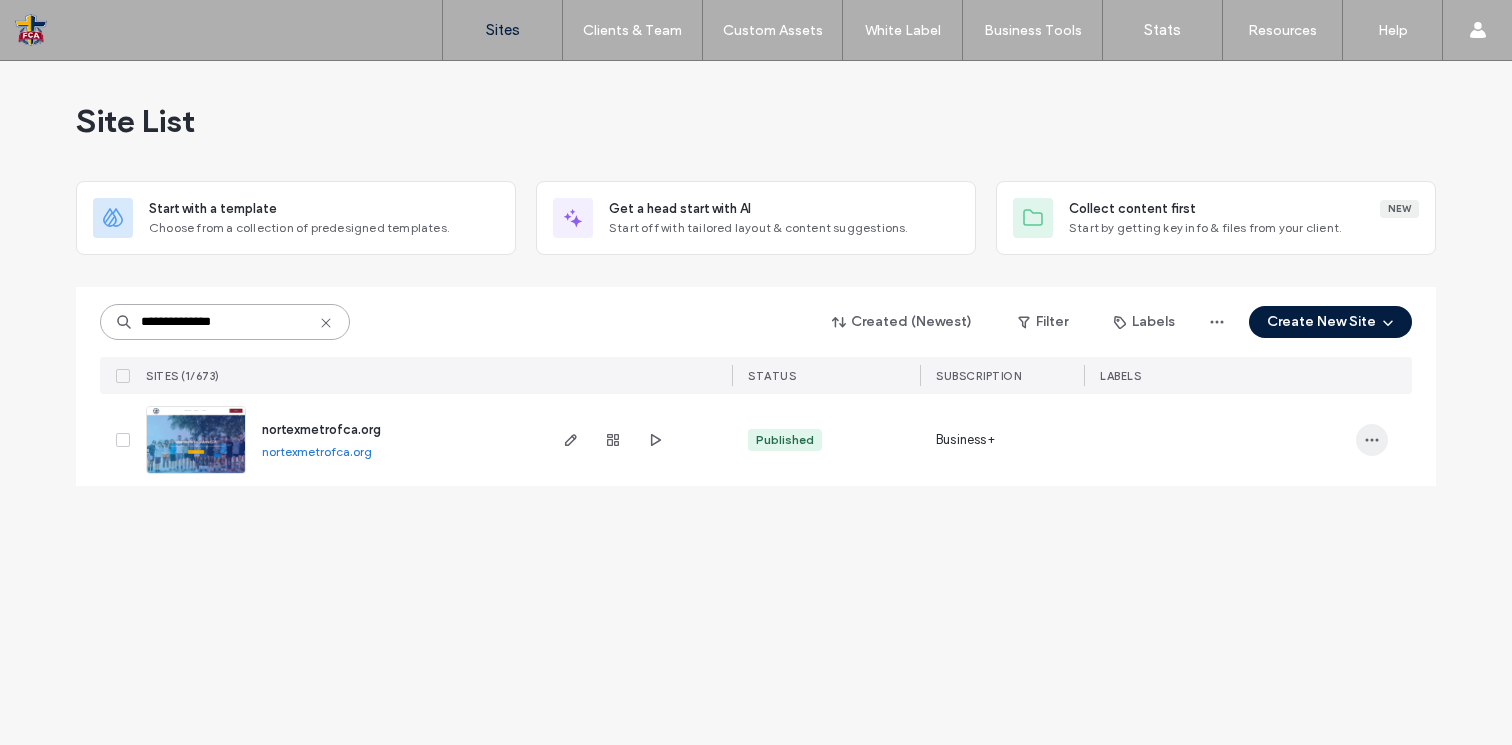 type on "**********" 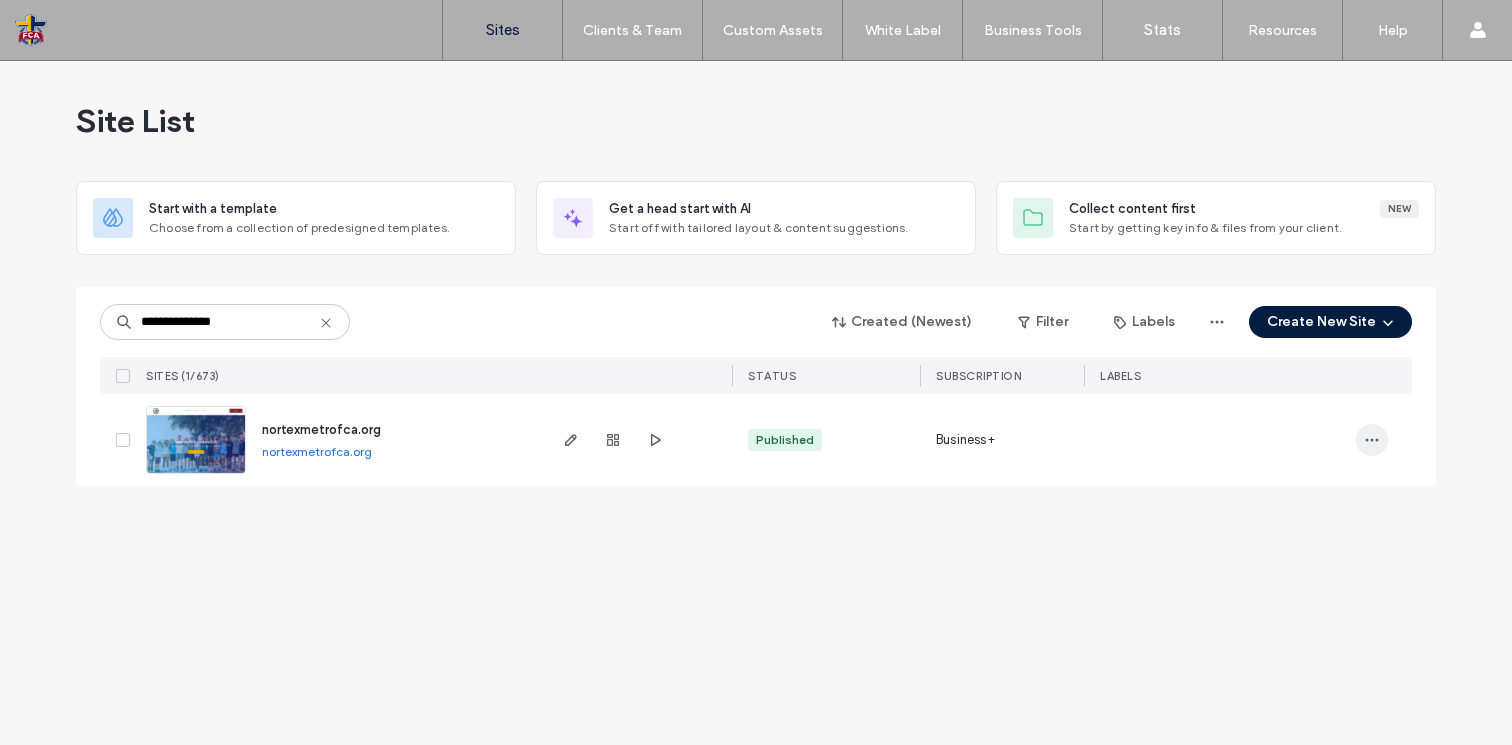 click 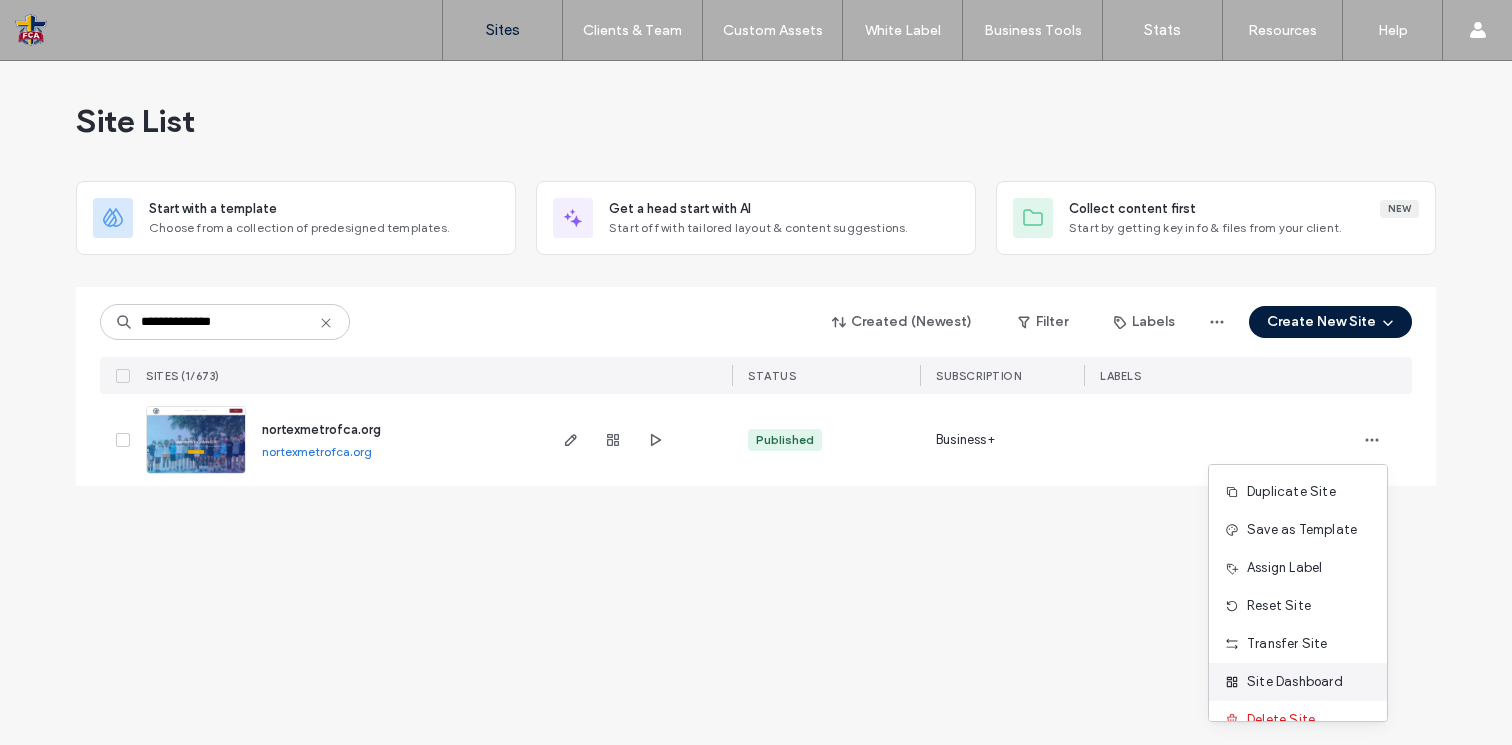 scroll, scrollTop: 26, scrollLeft: 0, axis: vertical 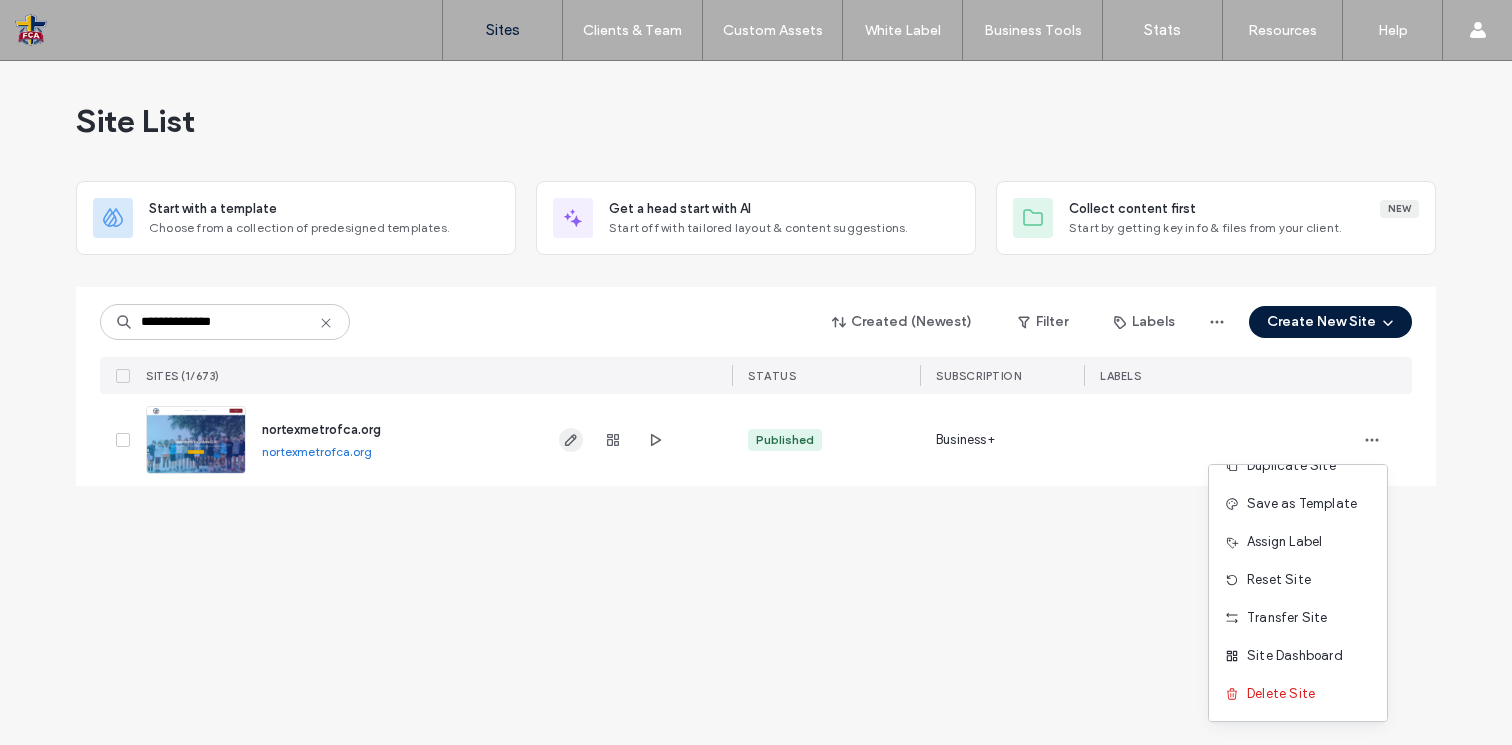 click at bounding box center [571, 440] 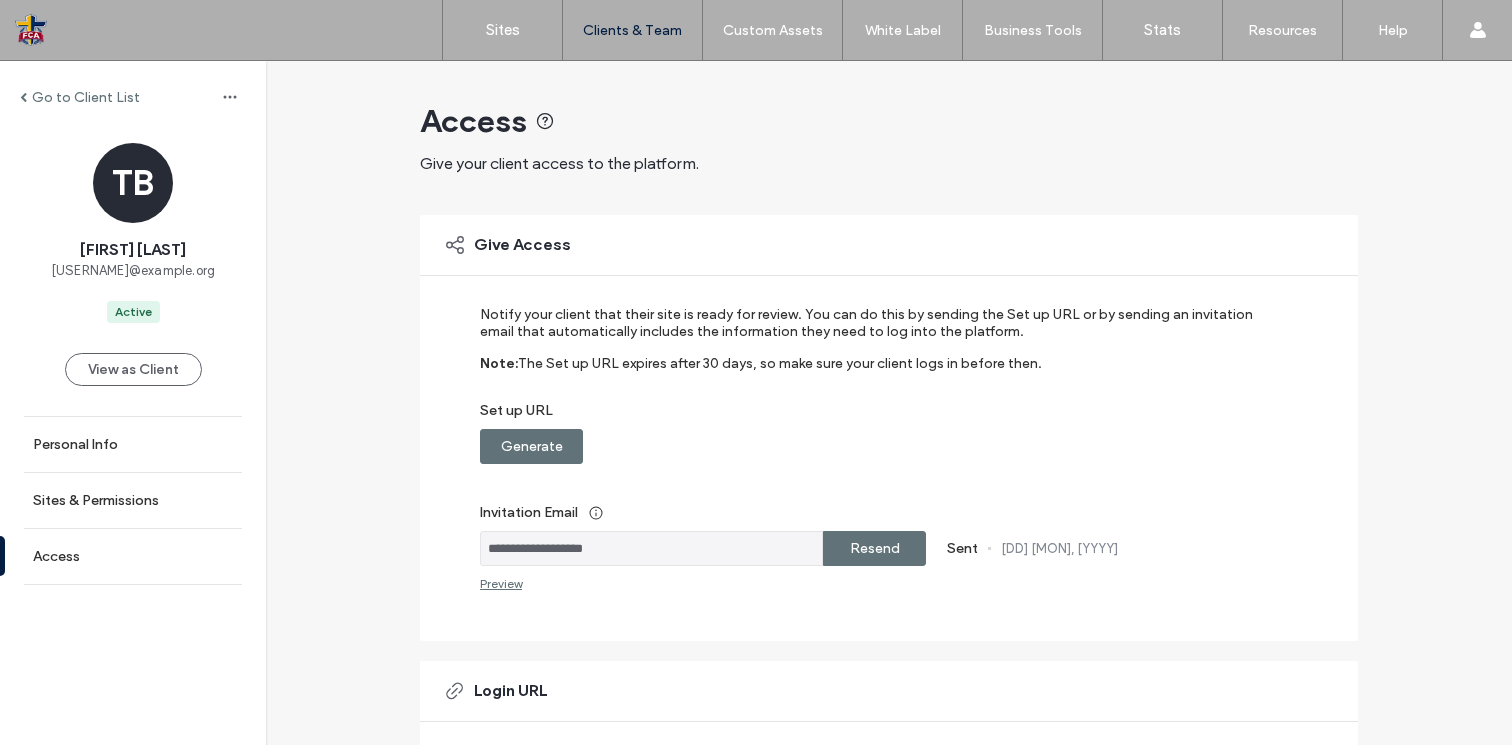 scroll, scrollTop: 0, scrollLeft: 0, axis: both 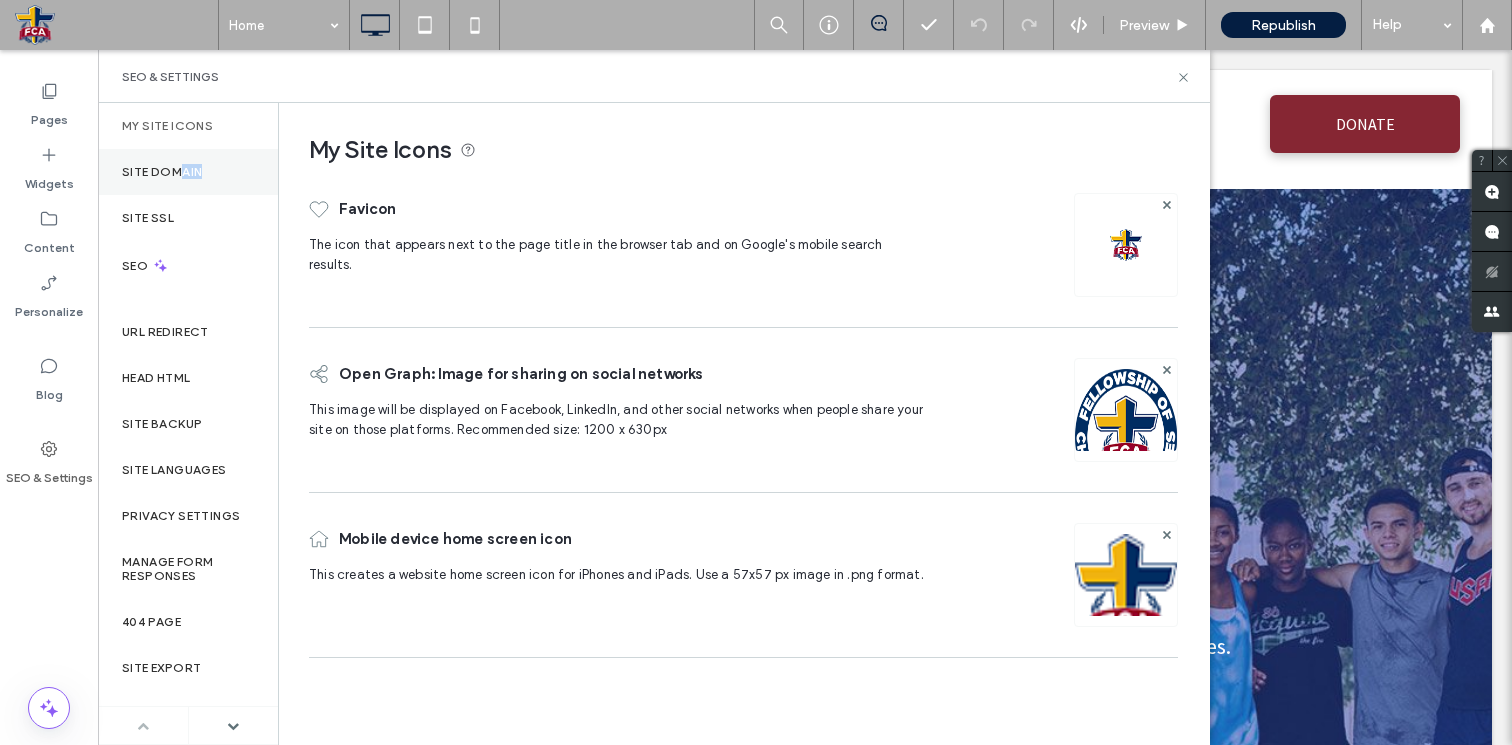 click on "Site Domain" at bounding box center [188, 172] 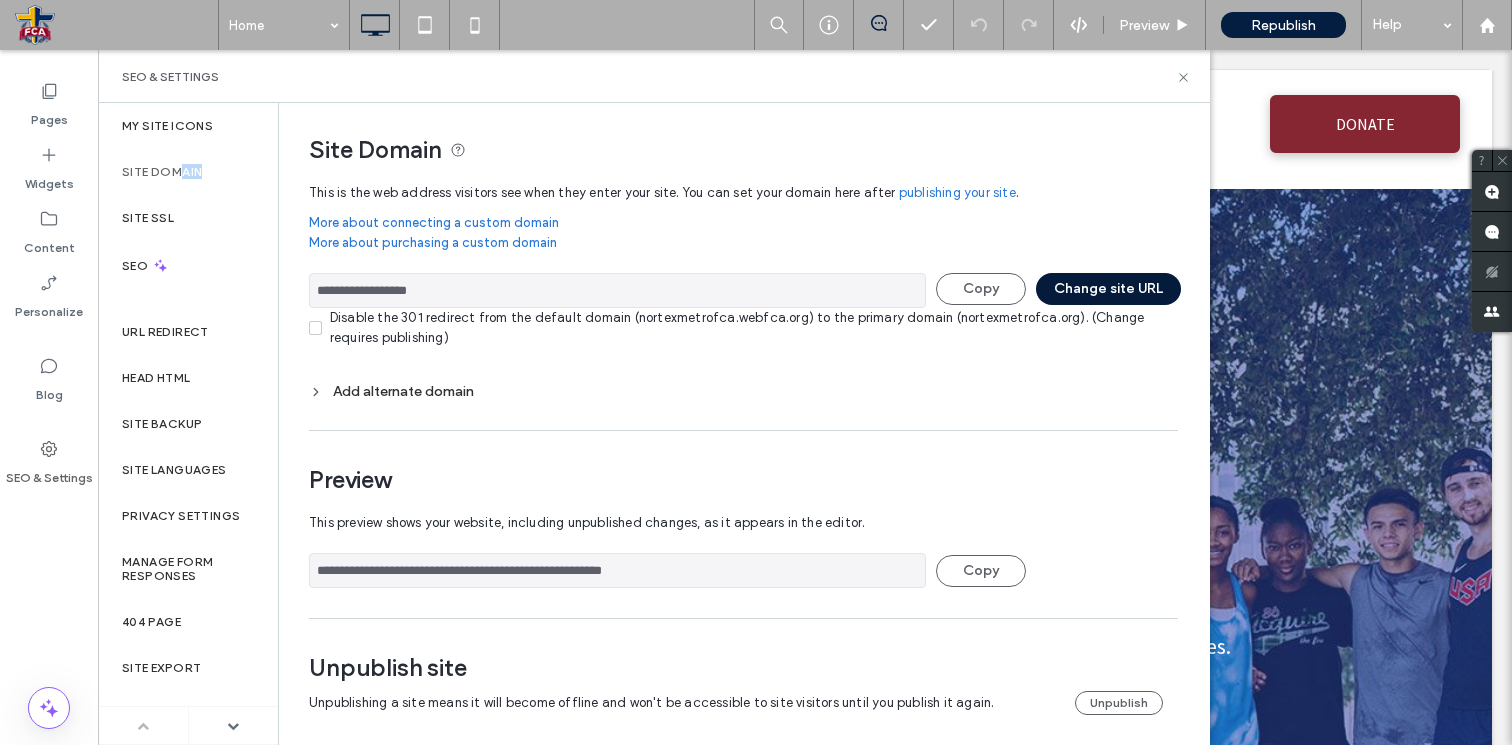 click on "Change site URL" at bounding box center (1108, 289) 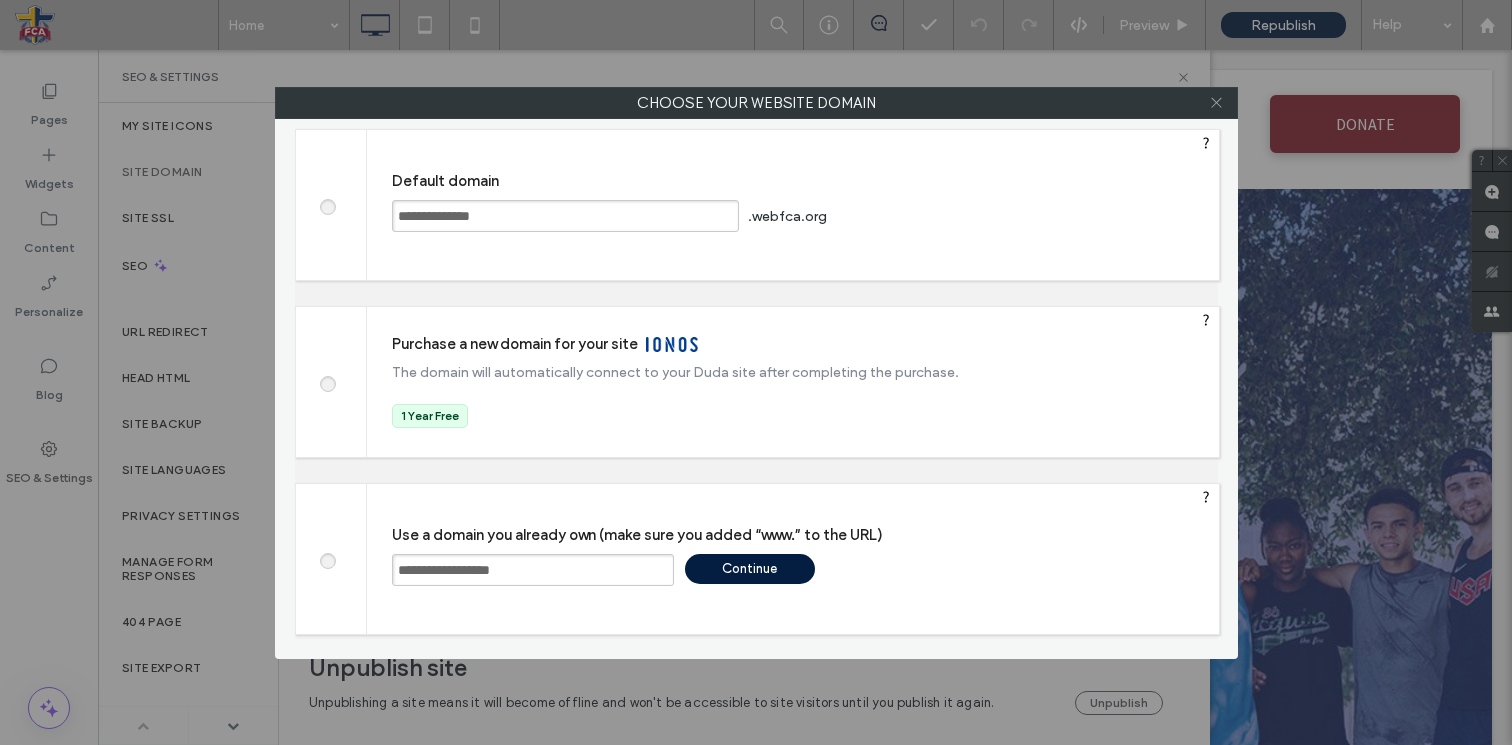 click at bounding box center [1216, 103] 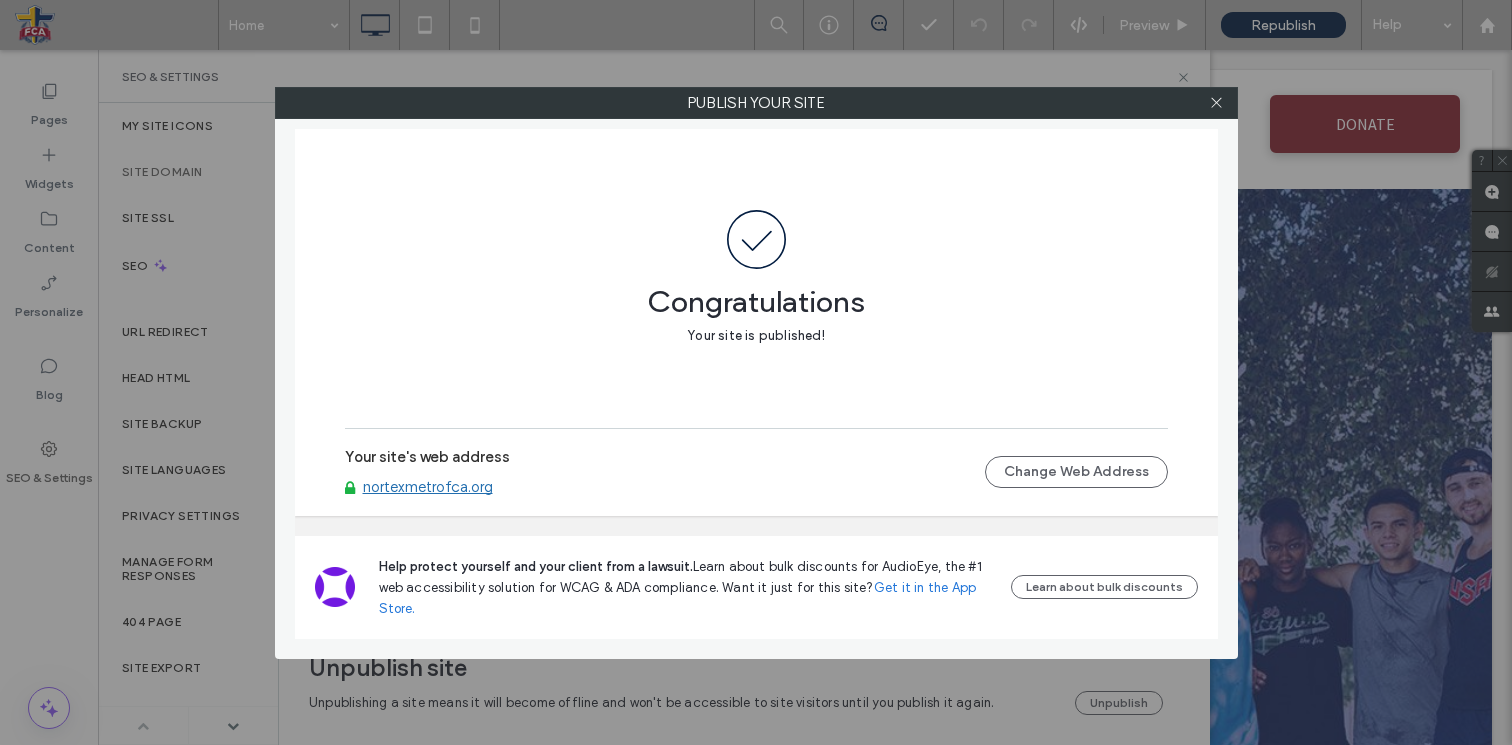 click at bounding box center [1217, 103] 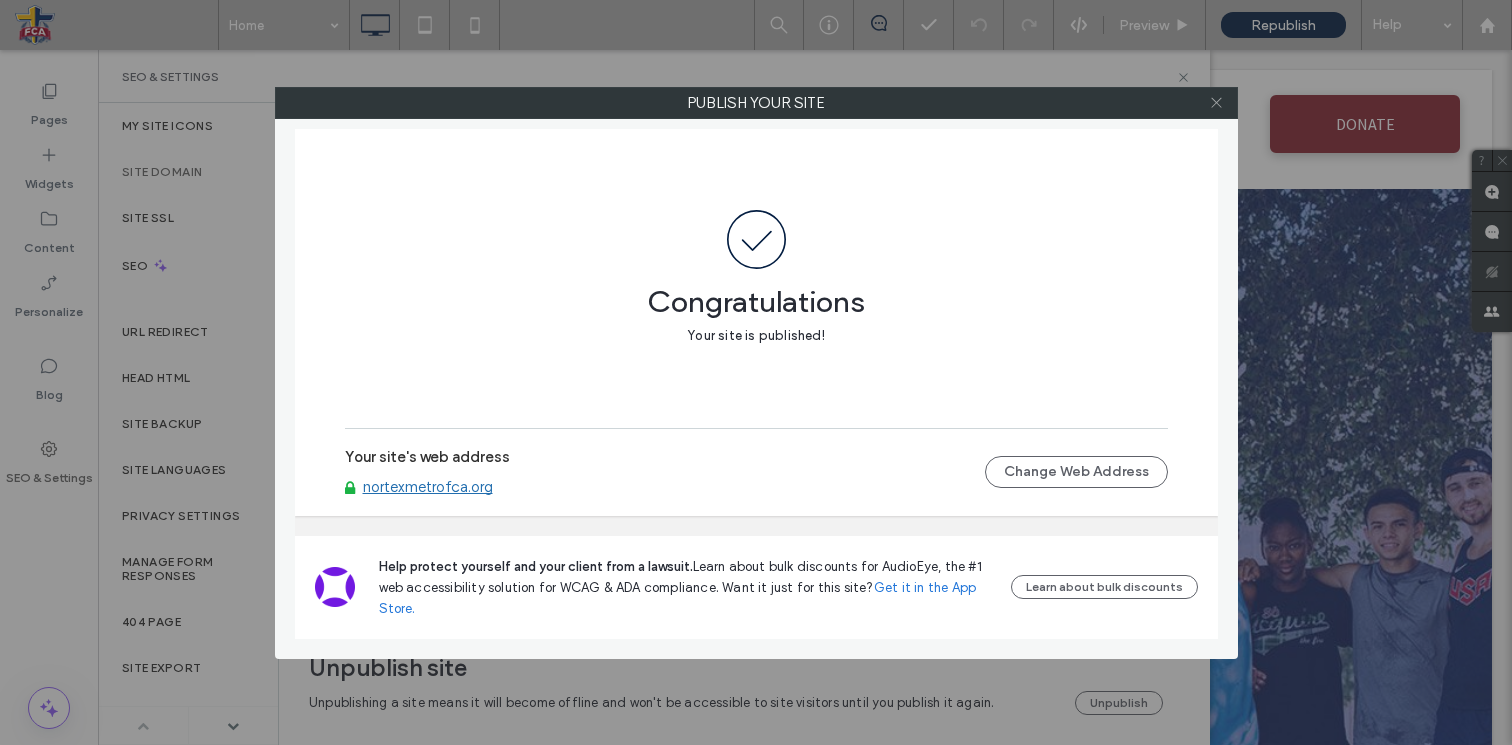 click 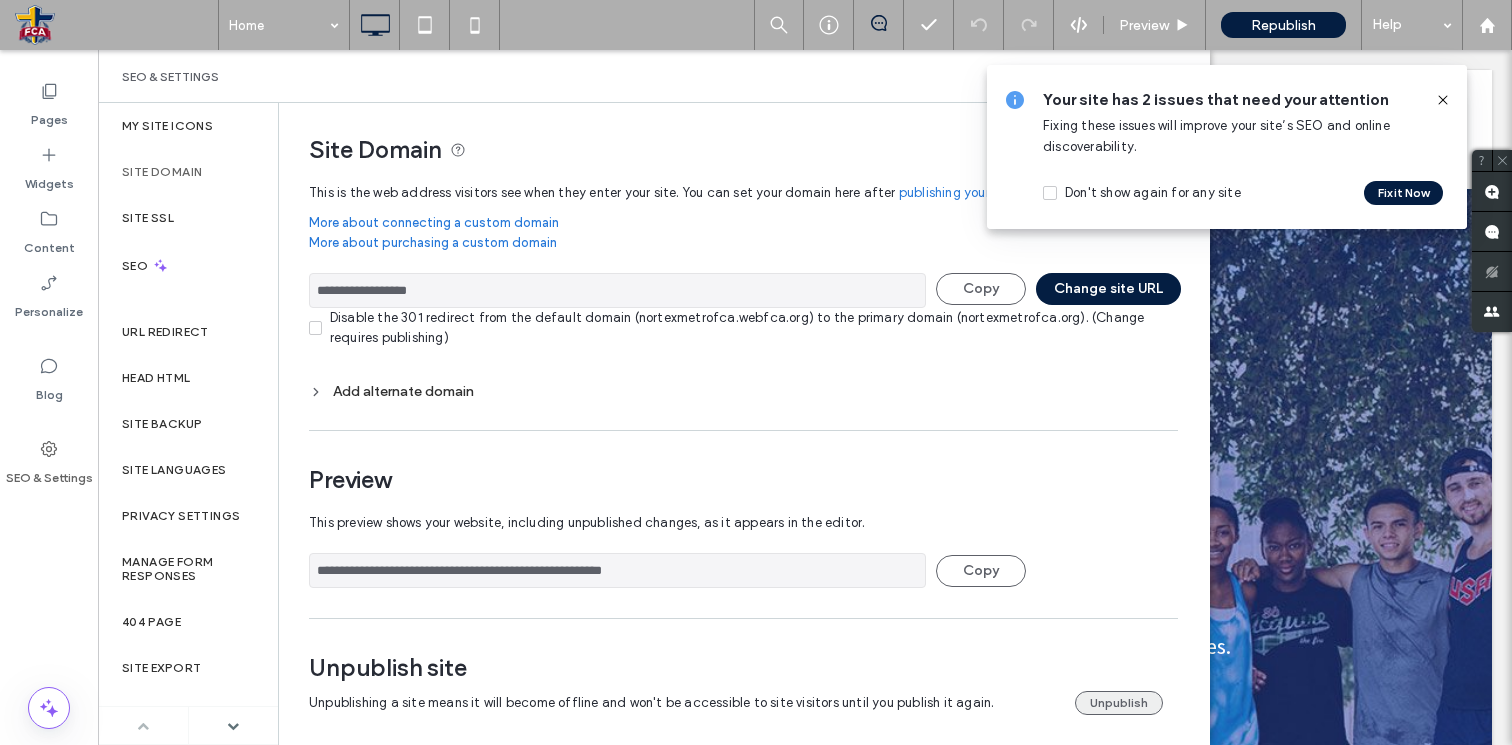 click on "Unpublish" at bounding box center (1119, 703) 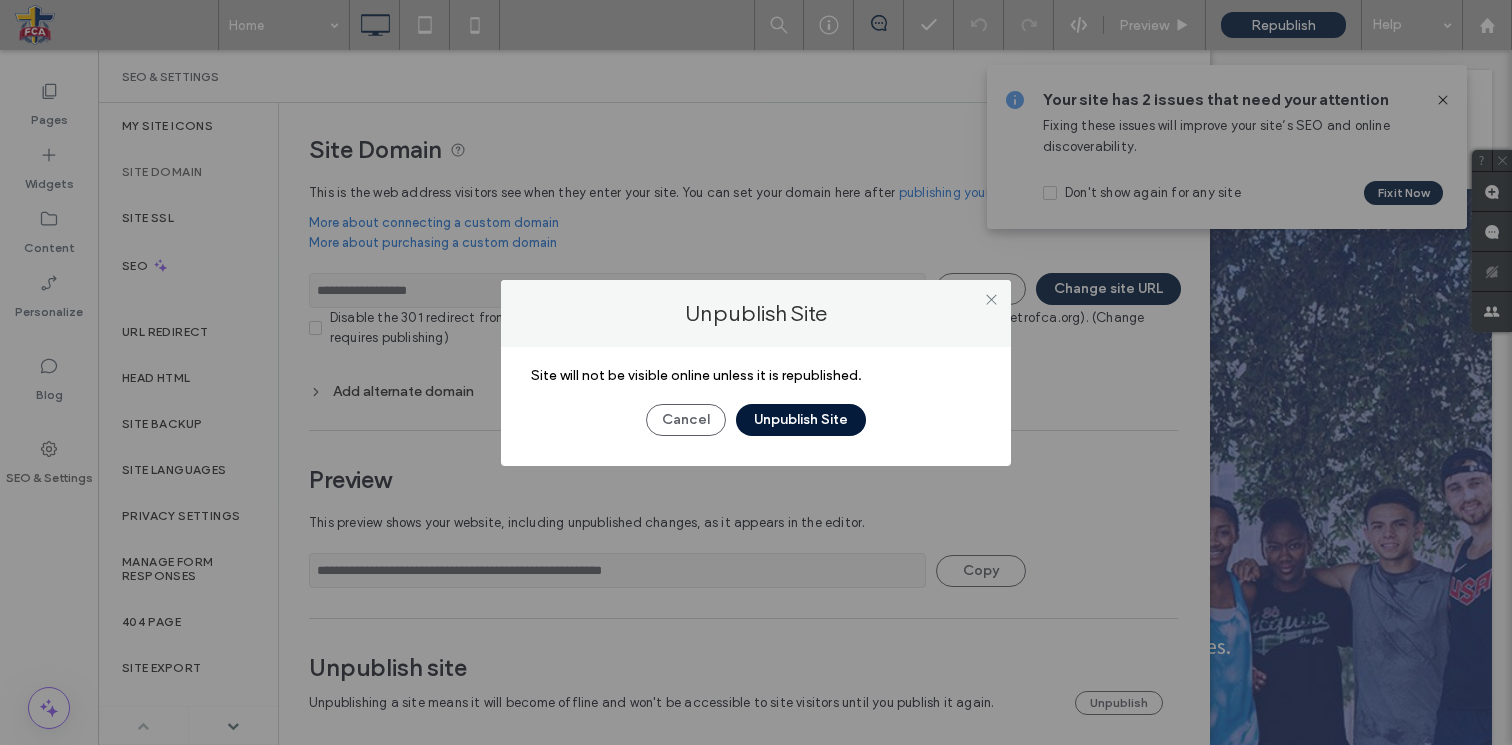 click on "Unpublish Site" at bounding box center (801, 420) 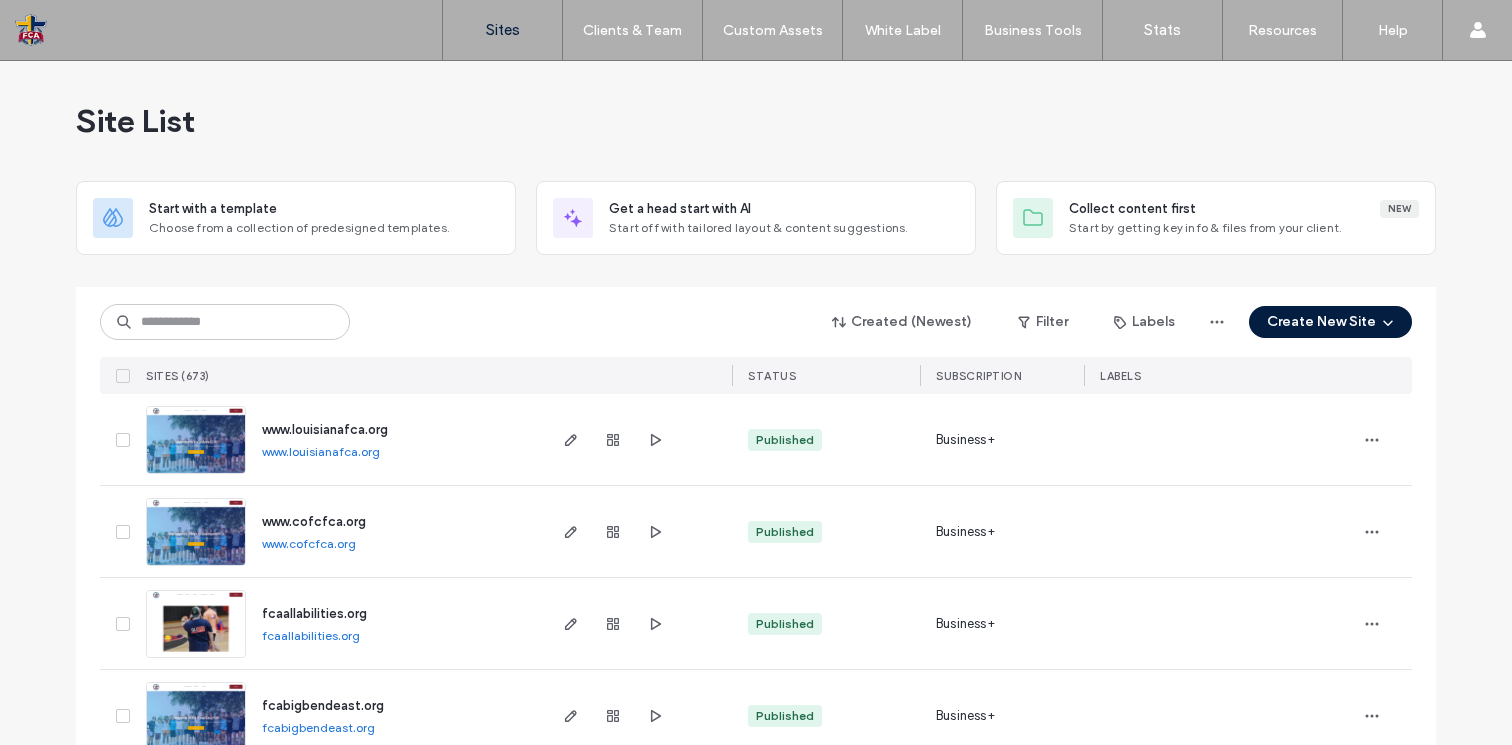 scroll, scrollTop: 0, scrollLeft: 0, axis: both 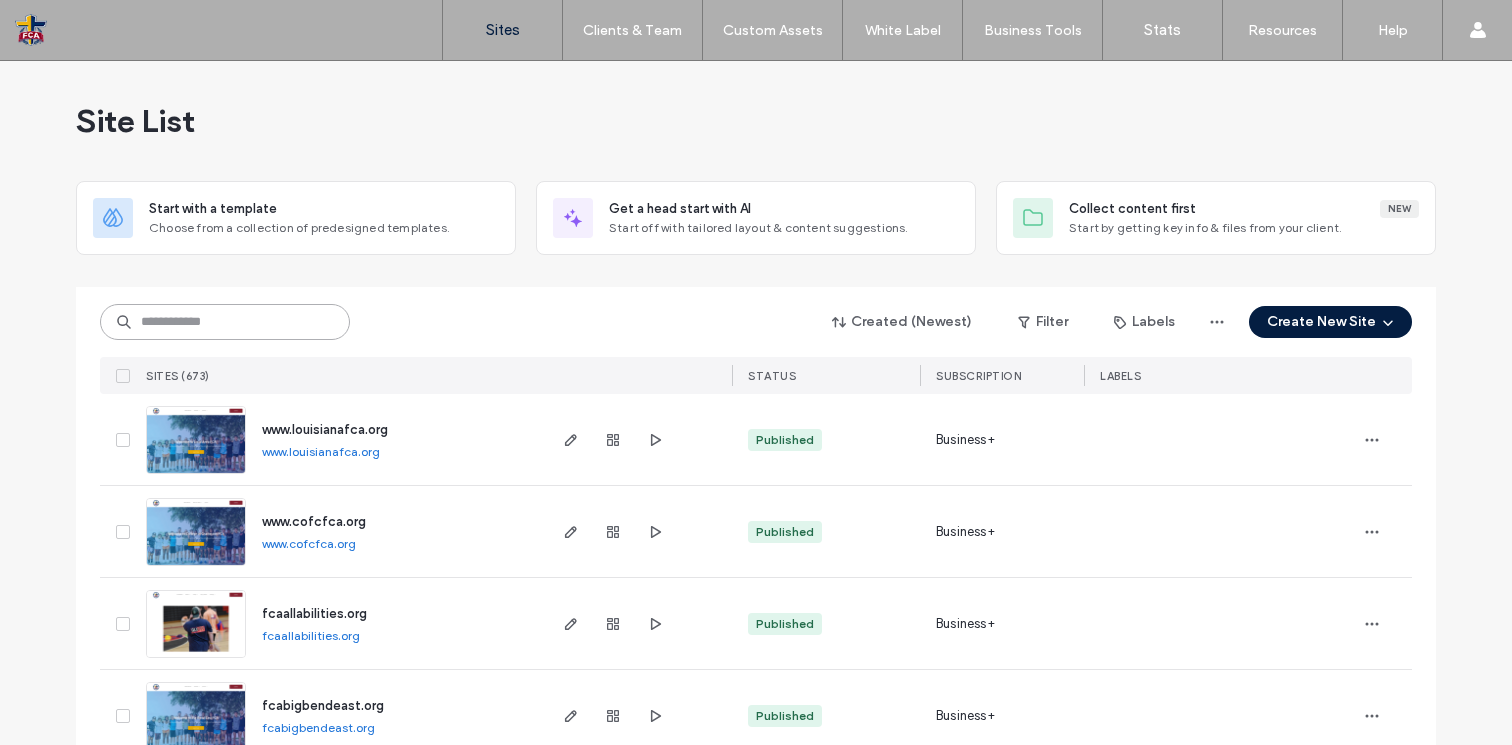 click at bounding box center (225, 322) 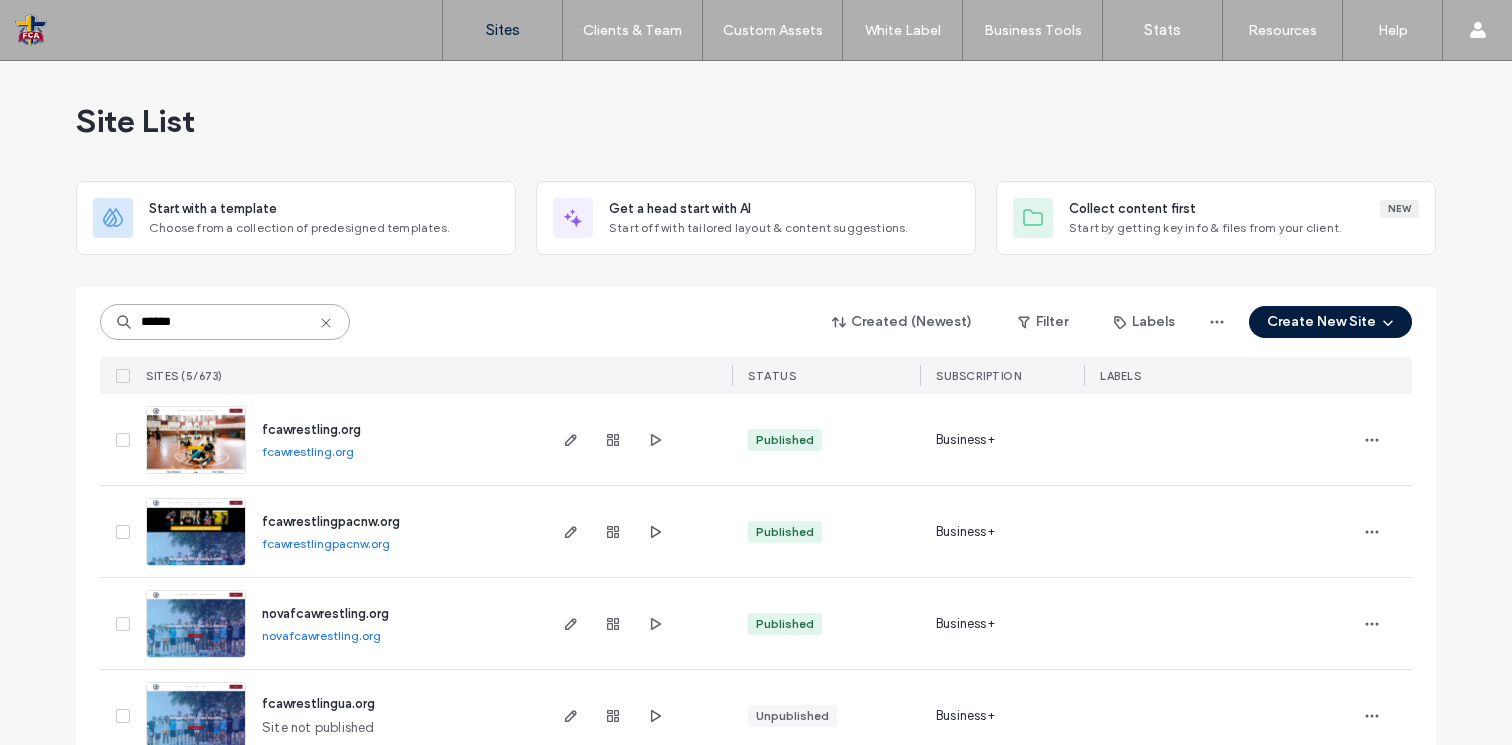 type on "******" 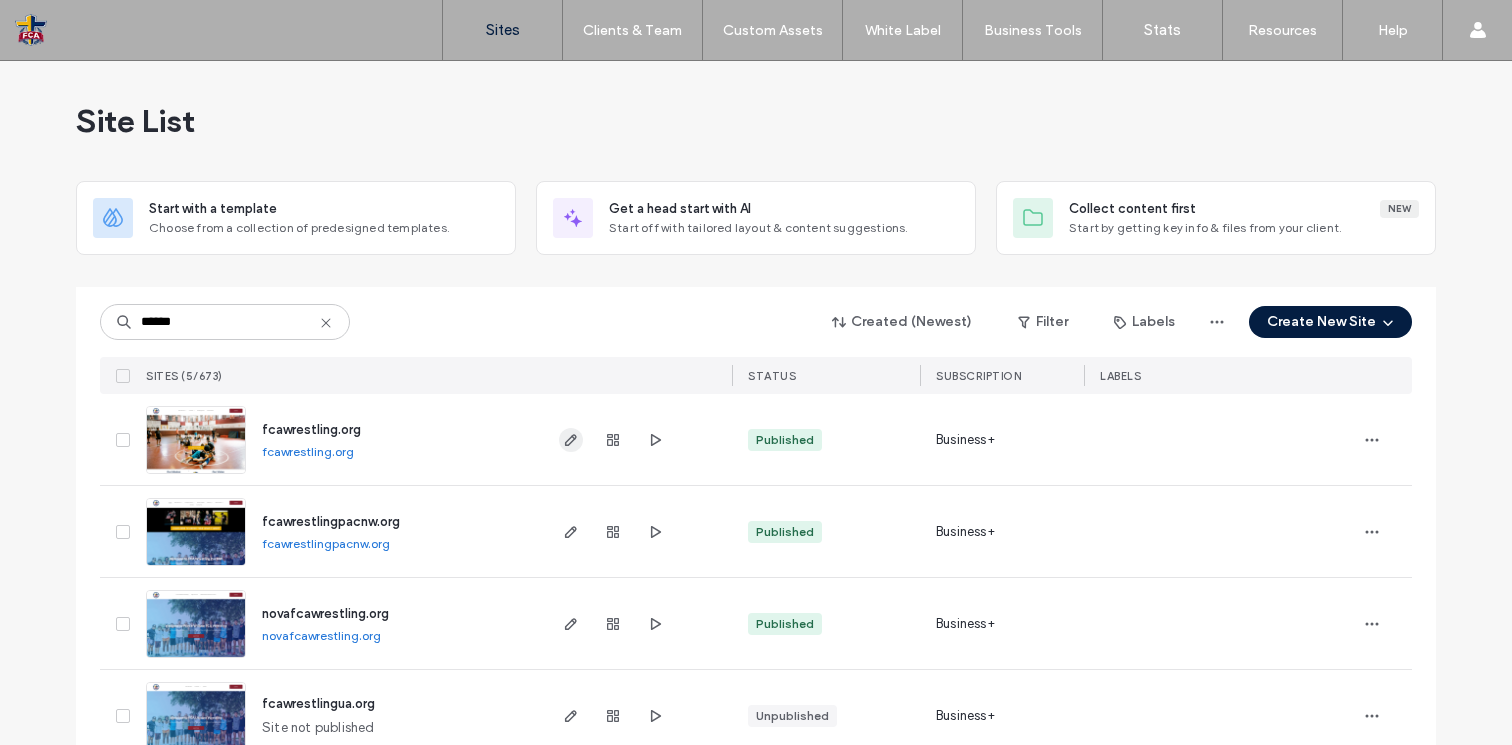 click 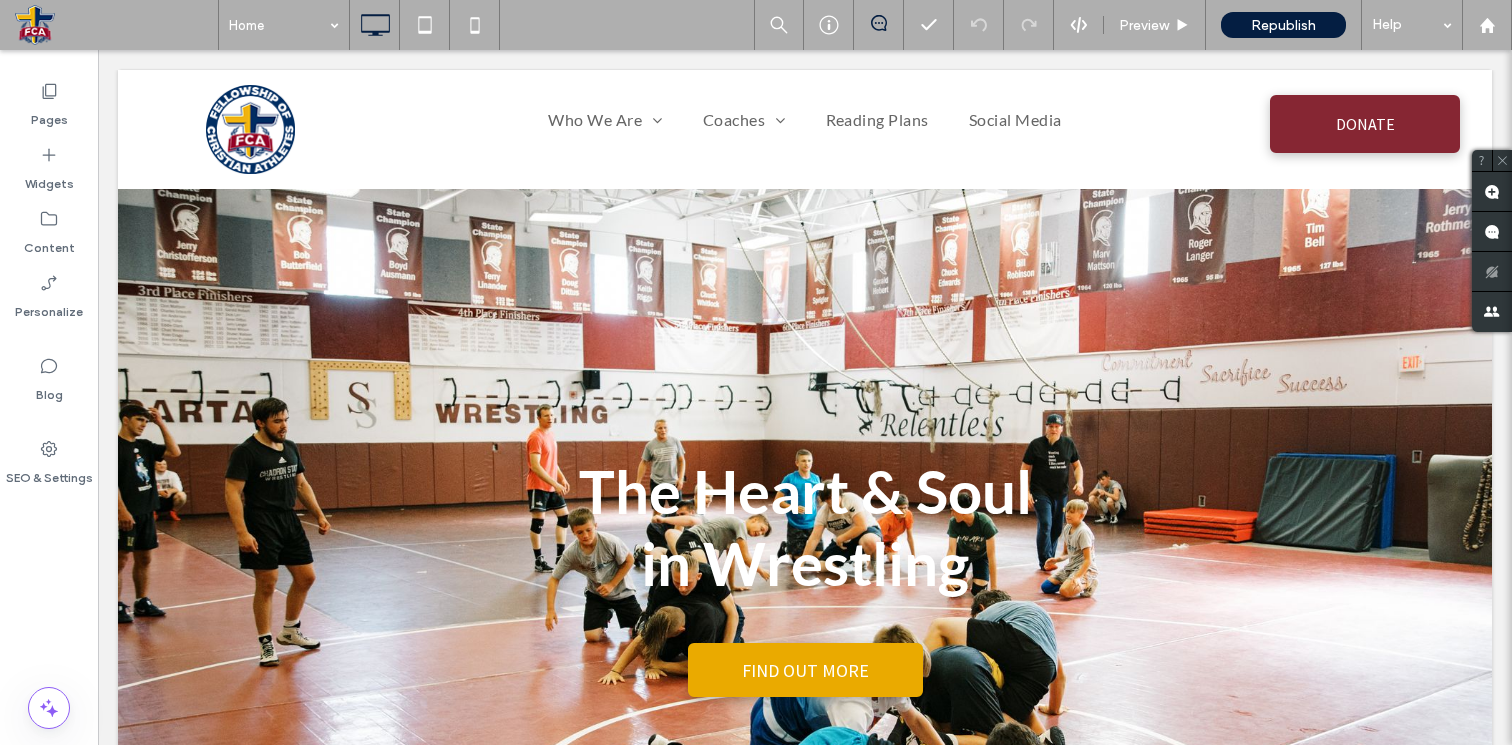 scroll, scrollTop: 0, scrollLeft: 0, axis: both 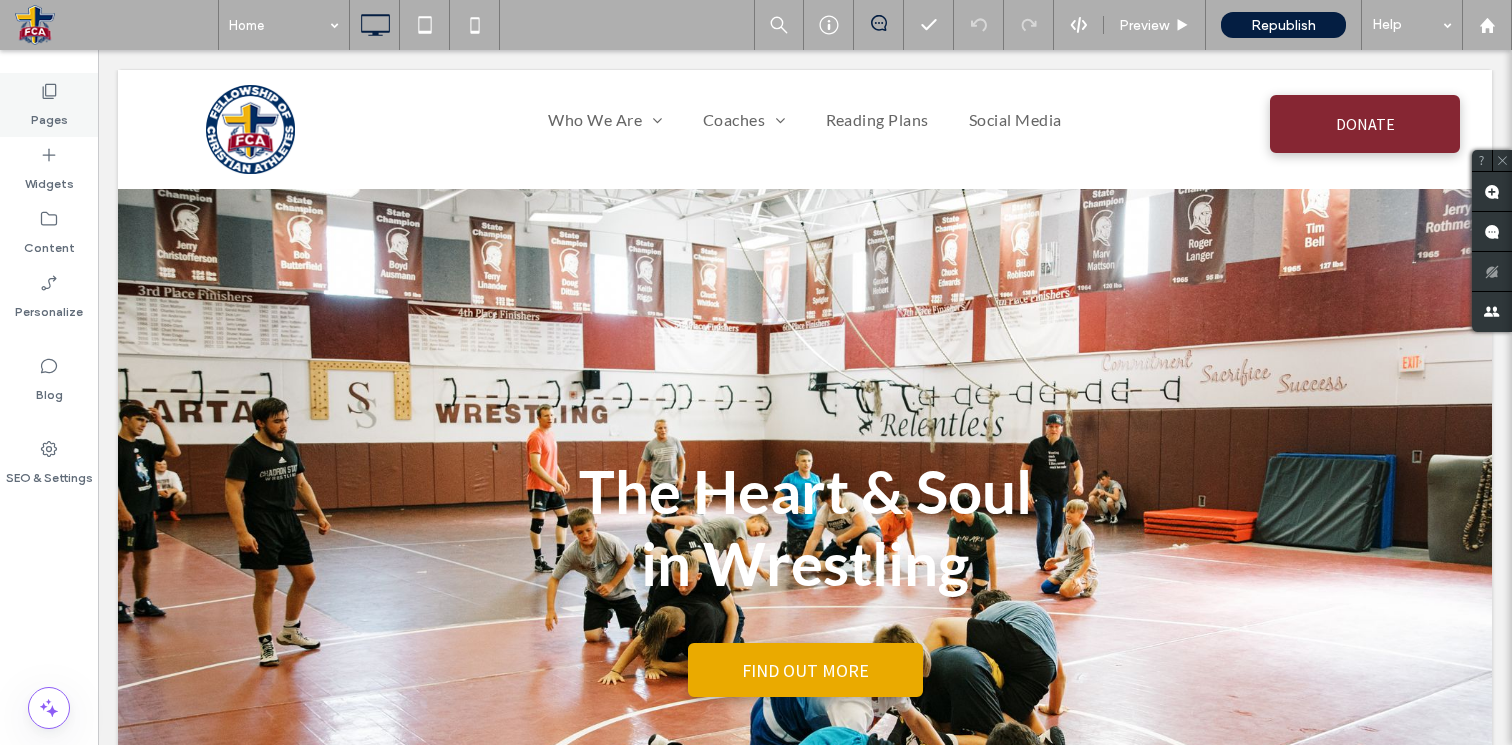 click on "Pages" at bounding box center [49, 105] 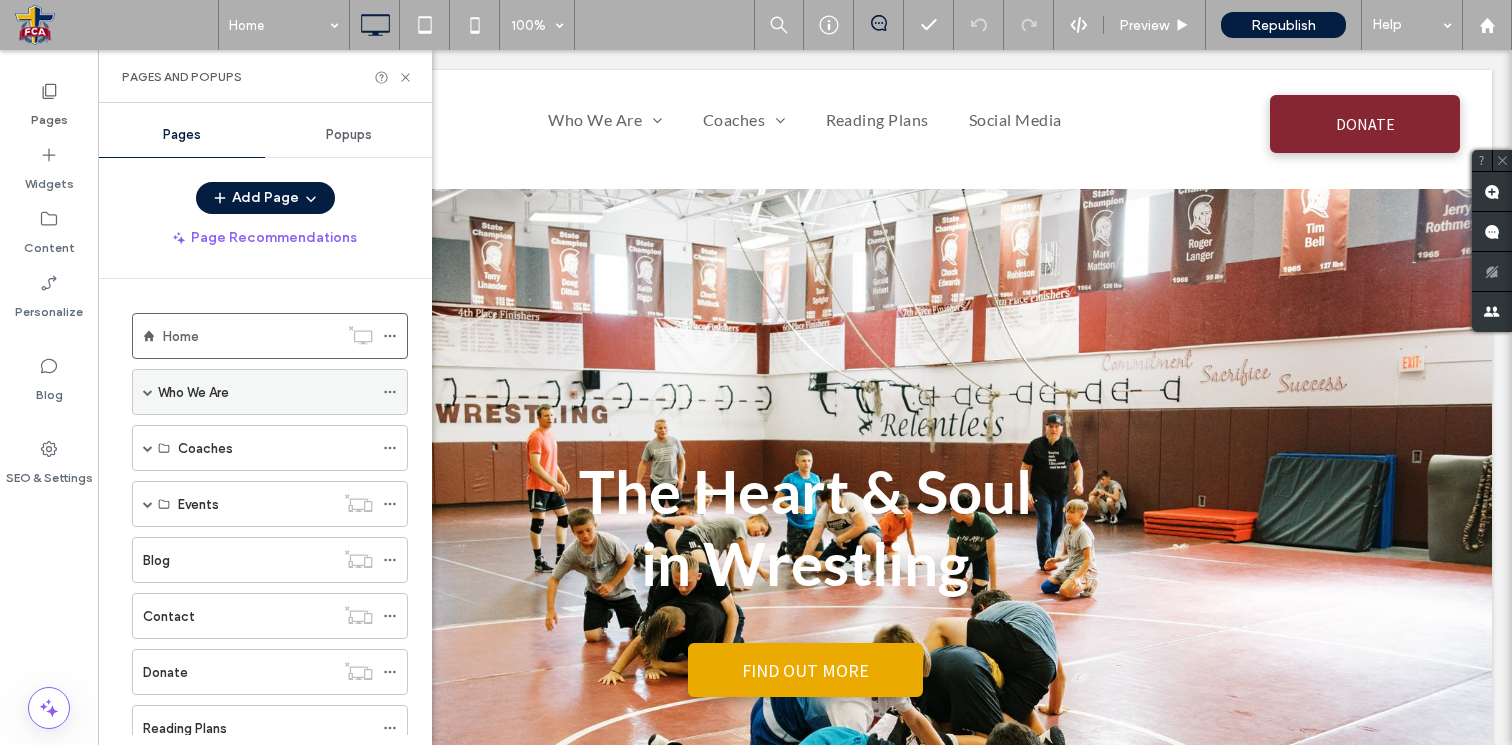 click at bounding box center [148, 392] 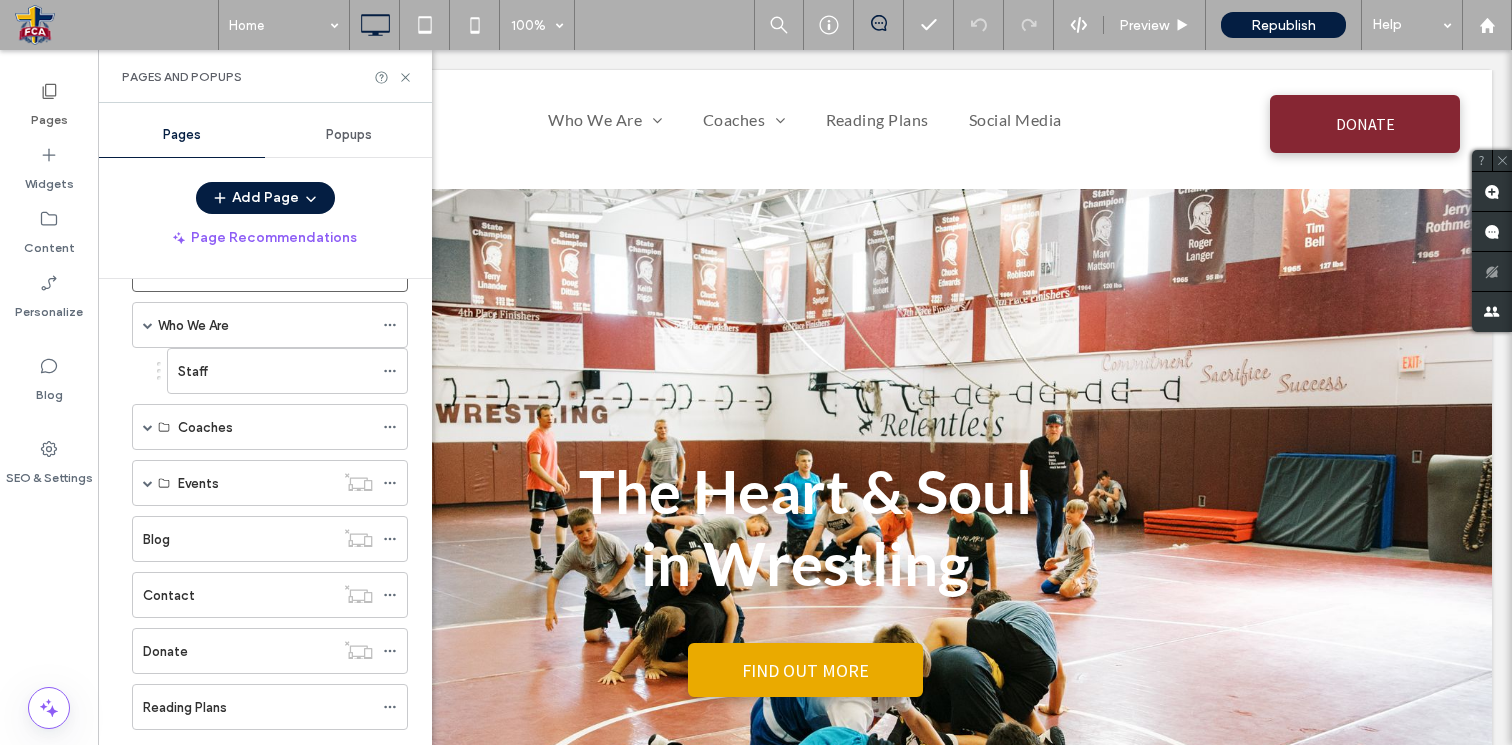 scroll, scrollTop: 70, scrollLeft: 0, axis: vertical 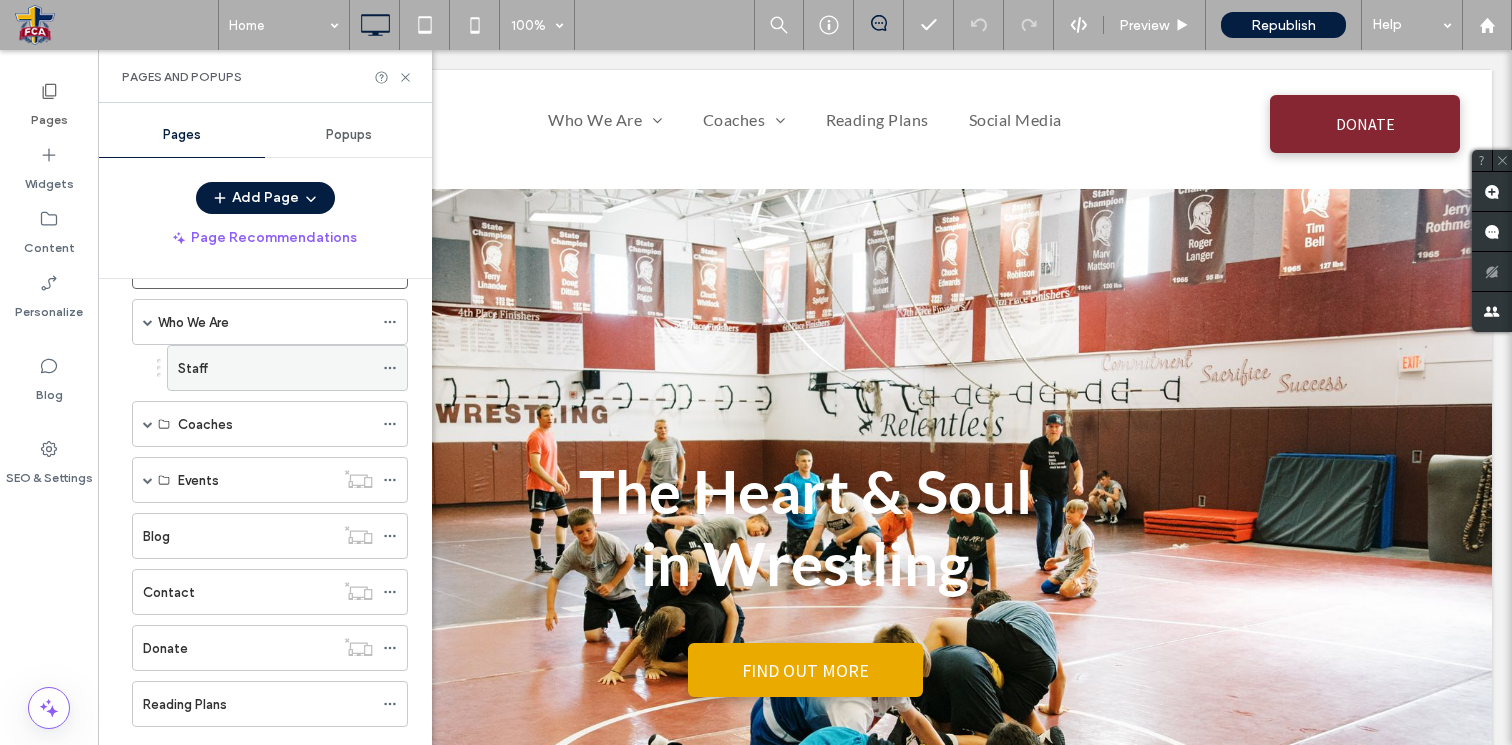 click on "Staff" at bounding box center [275, 368] 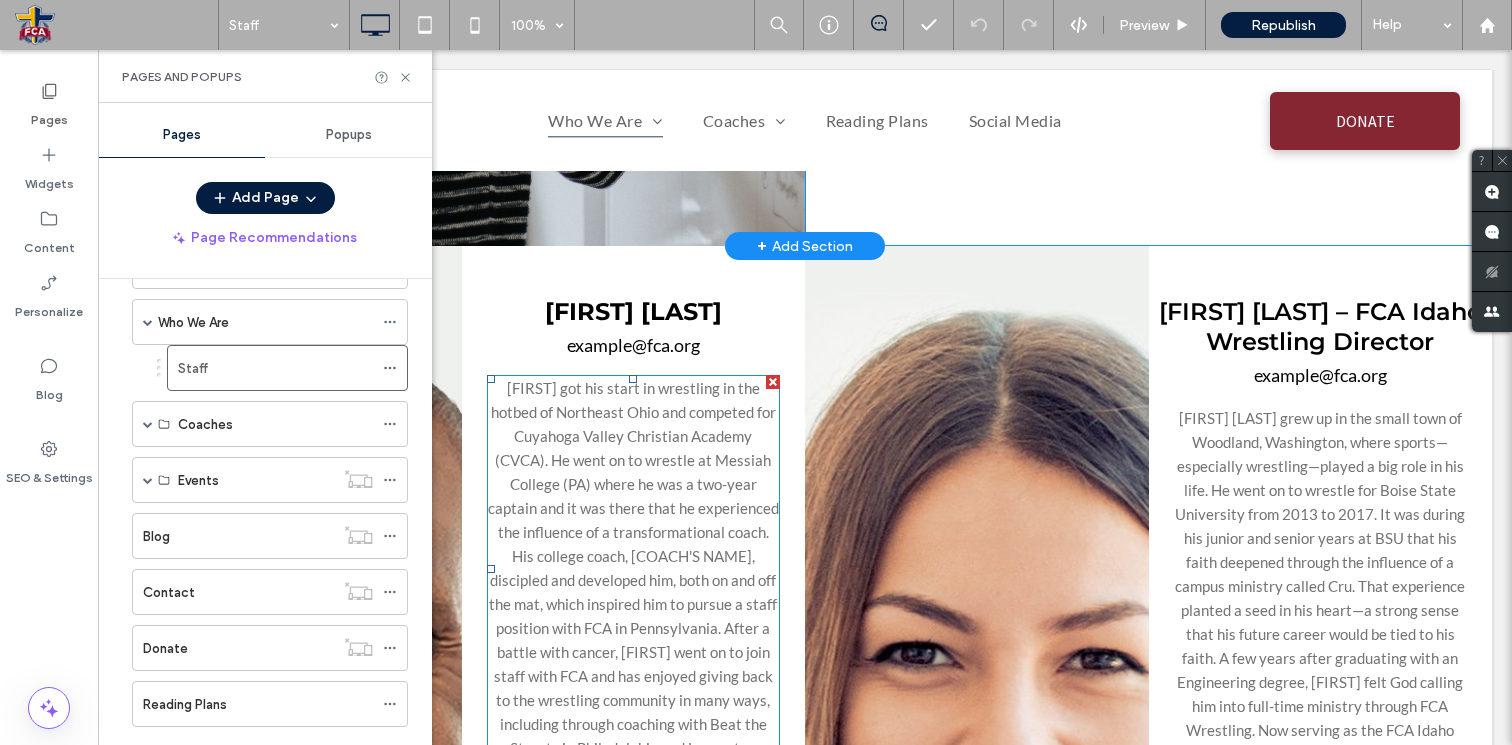 scroll, scrollTop: 619, scrollLeft: 0, axis: vertical 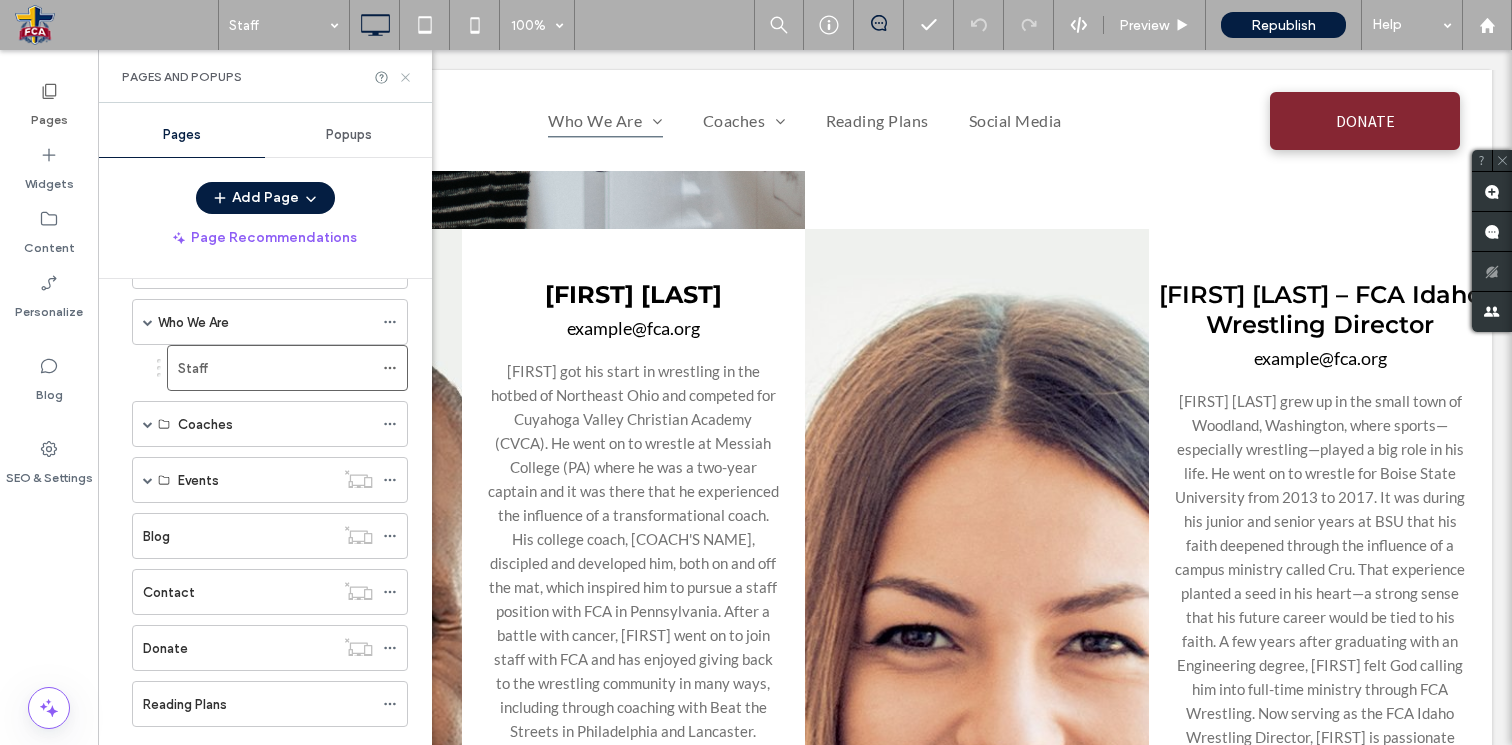 click 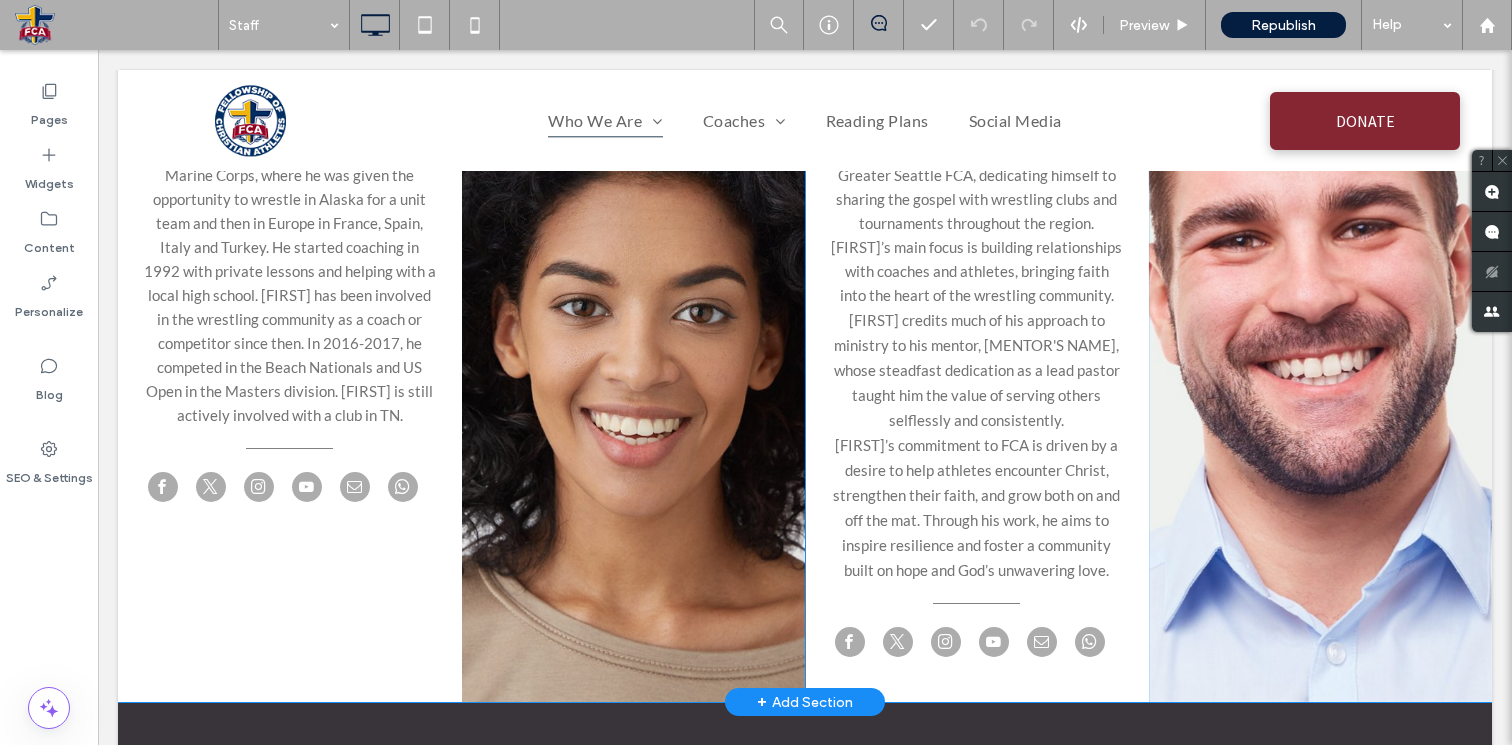 scroll, scrollTop: 2200, scrollLeft: 0, axis: vertical 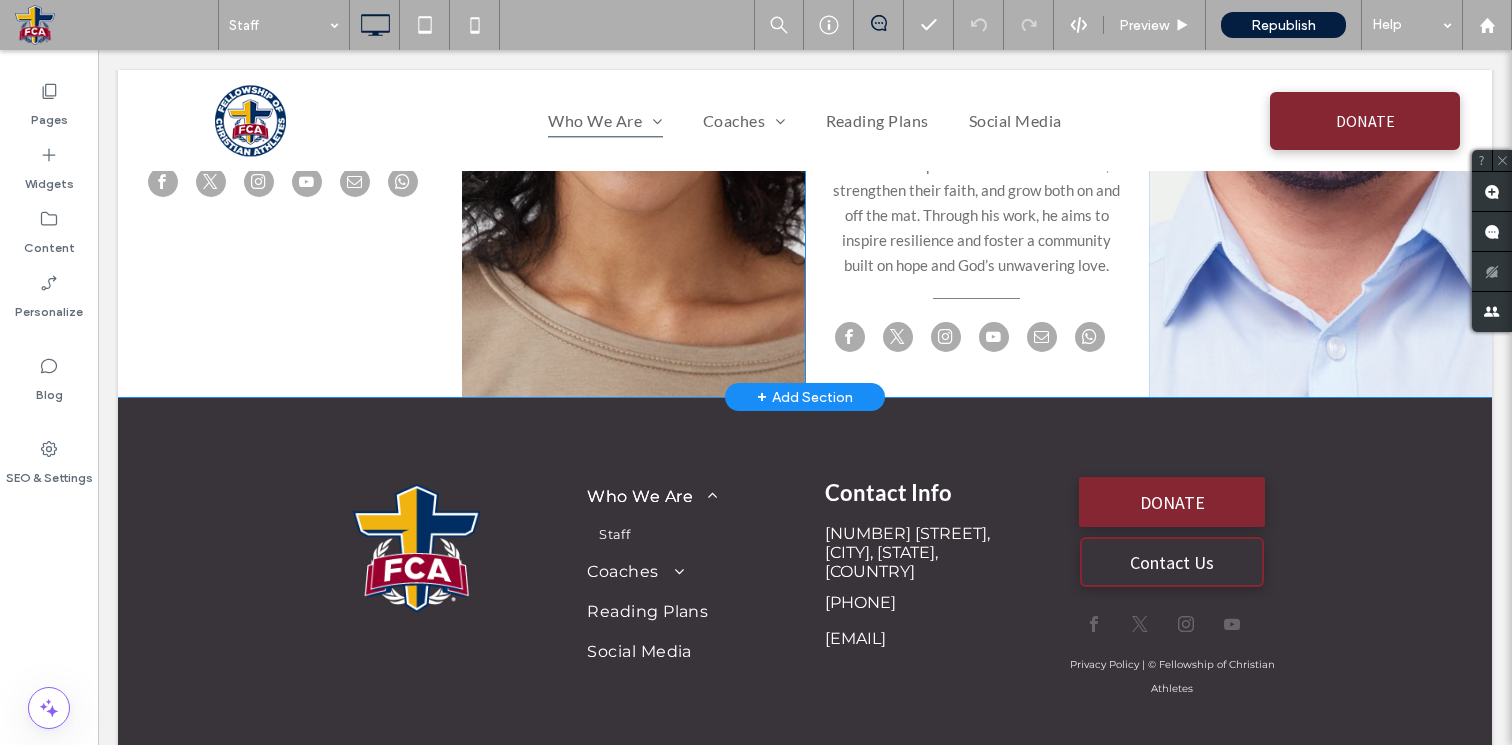 click on "+ Add Section" at bounding box center (805, 397) 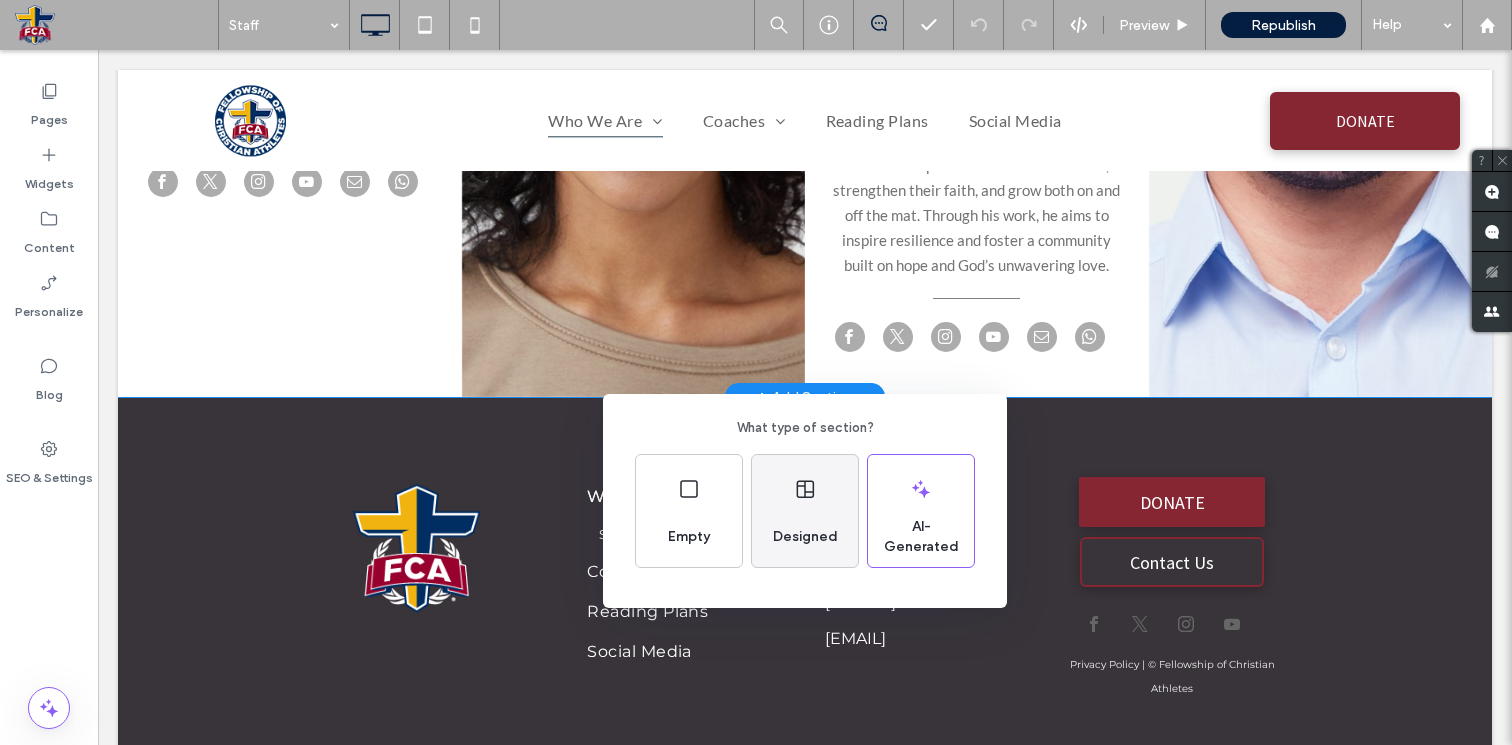 click on "Designed" at bounding box center (805, 537) 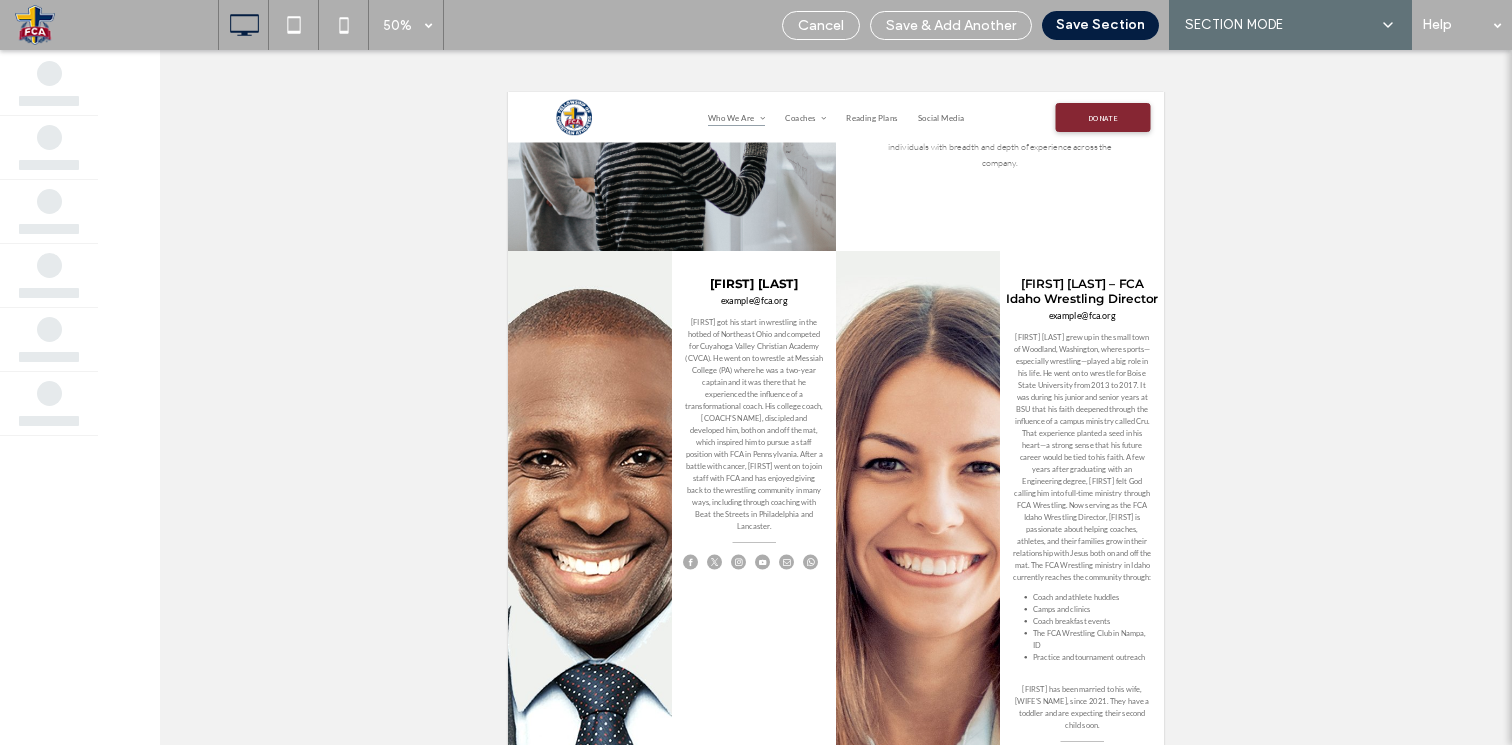 scroll, scrollTop: 266, scrollLeft: 0, axis: vertical 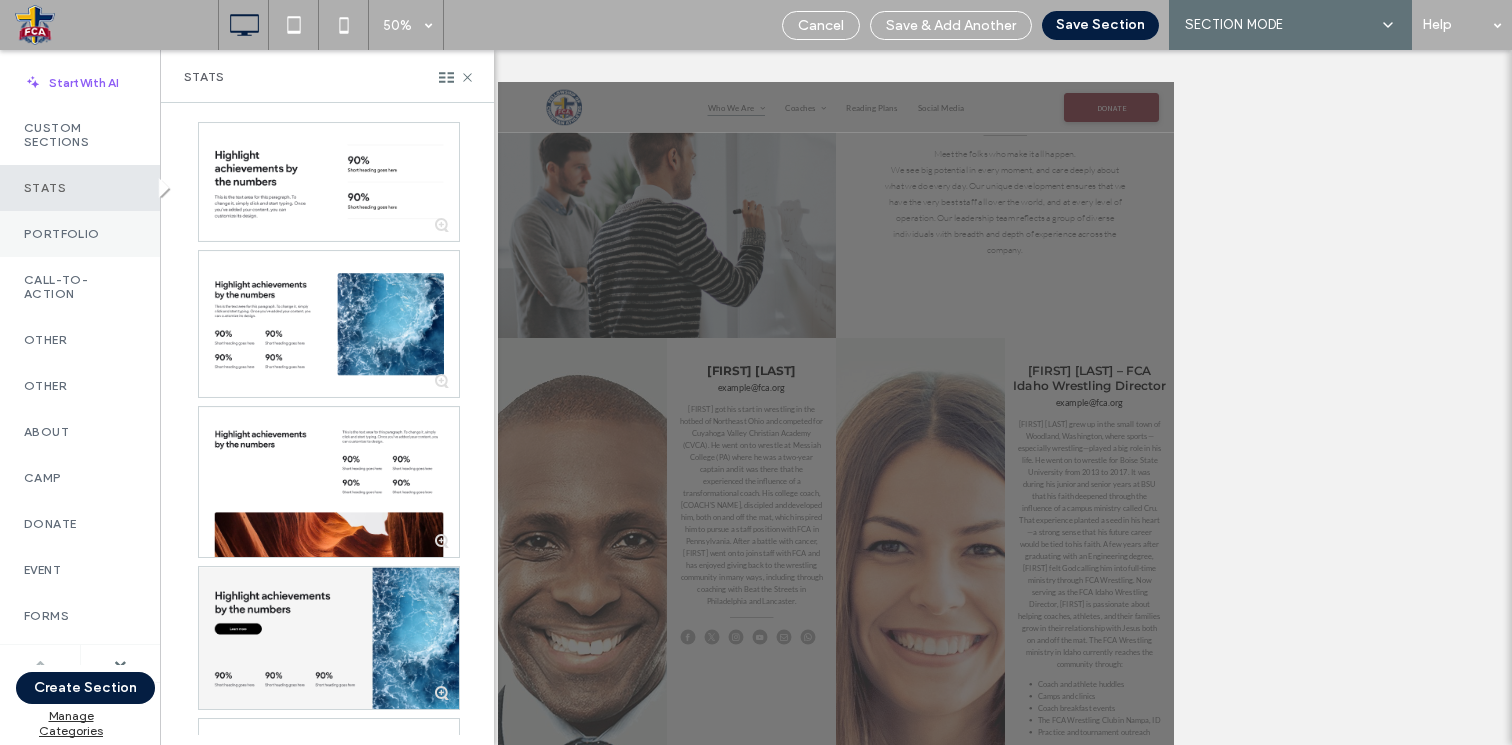 click on "Portfolio" at bounding box center [80, 234] 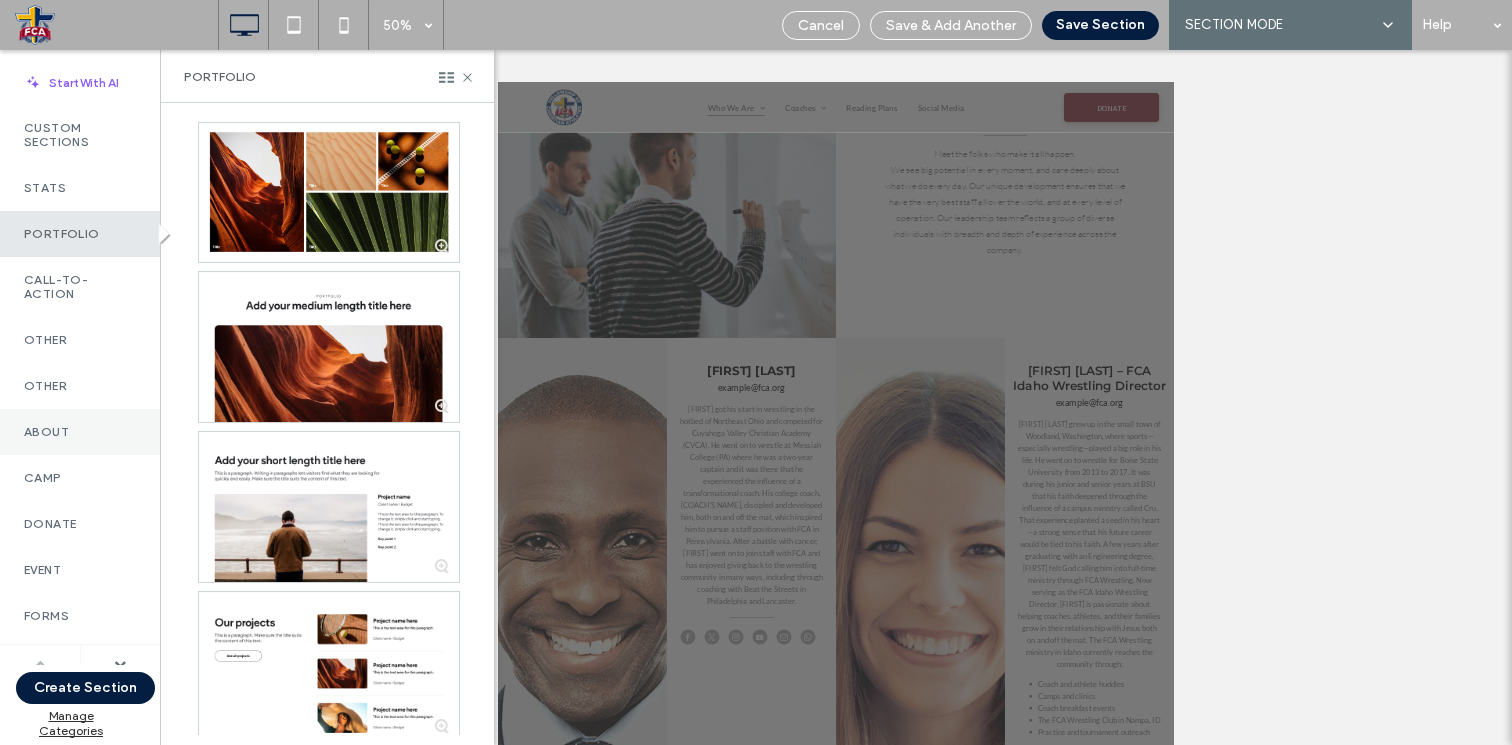 click on "About" at bounding box center [80, 432] 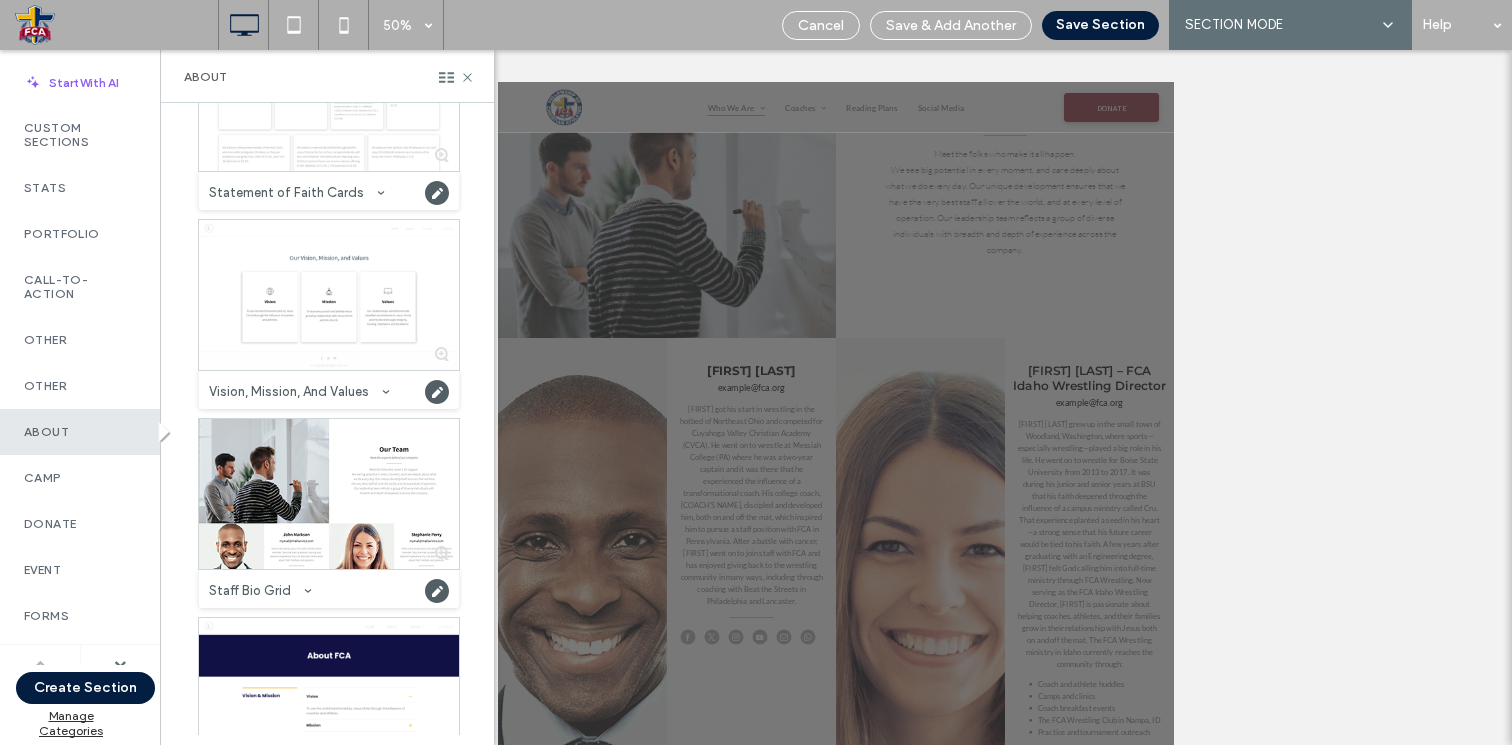 scroll, scrollTop: 1544, scrollLeft: 0, axis: vertical 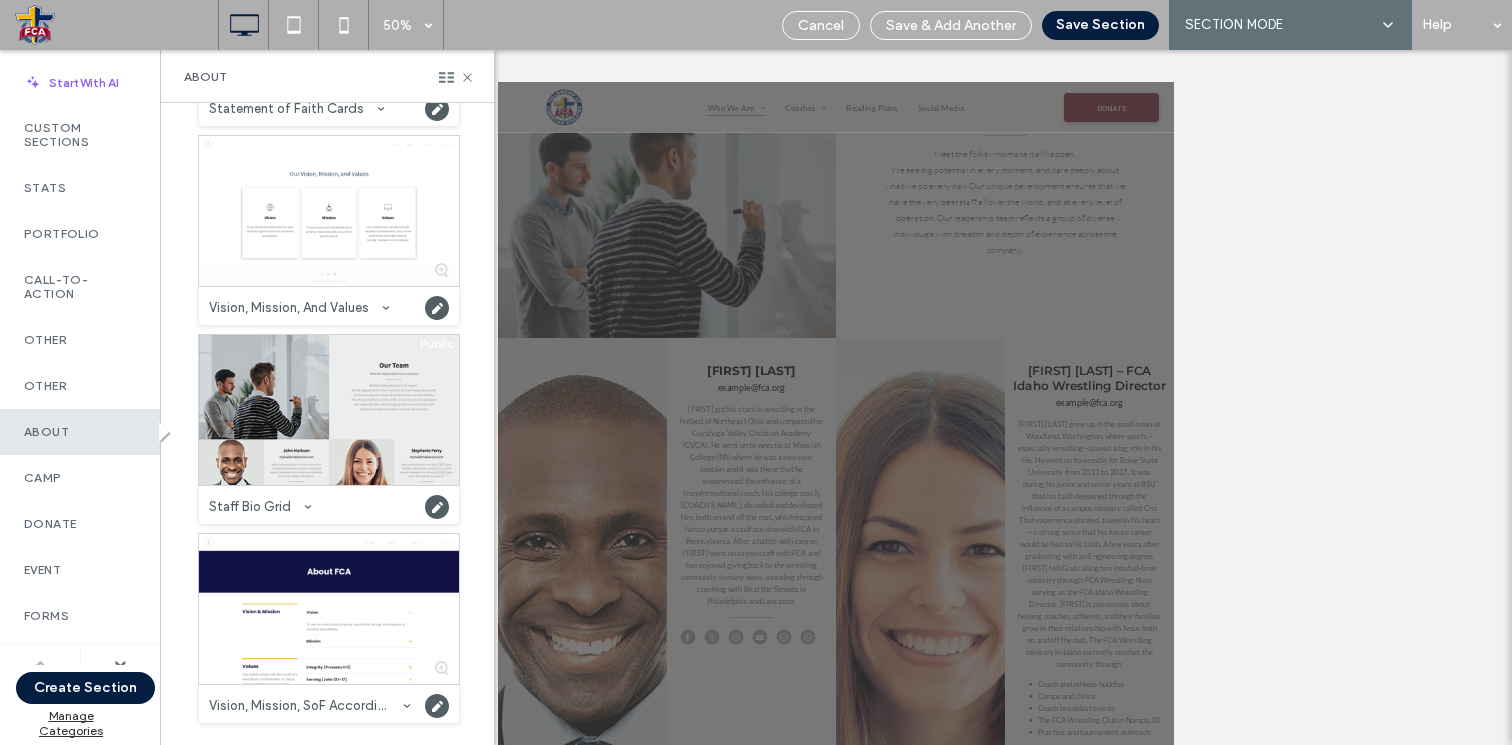 click at bounding box center (329, 410) 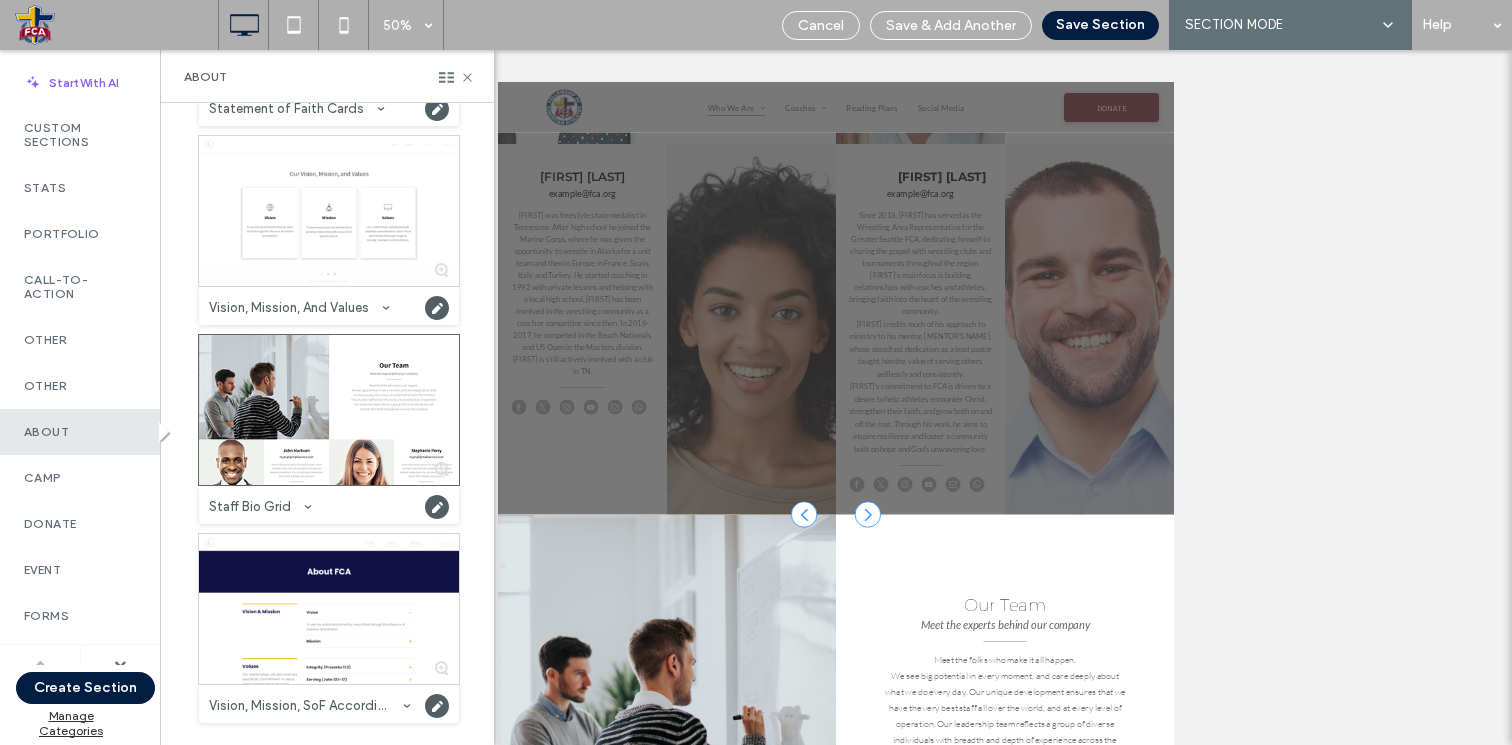 scroll, scrollTop: 1710, scrollLeft: 0, axis: vertical 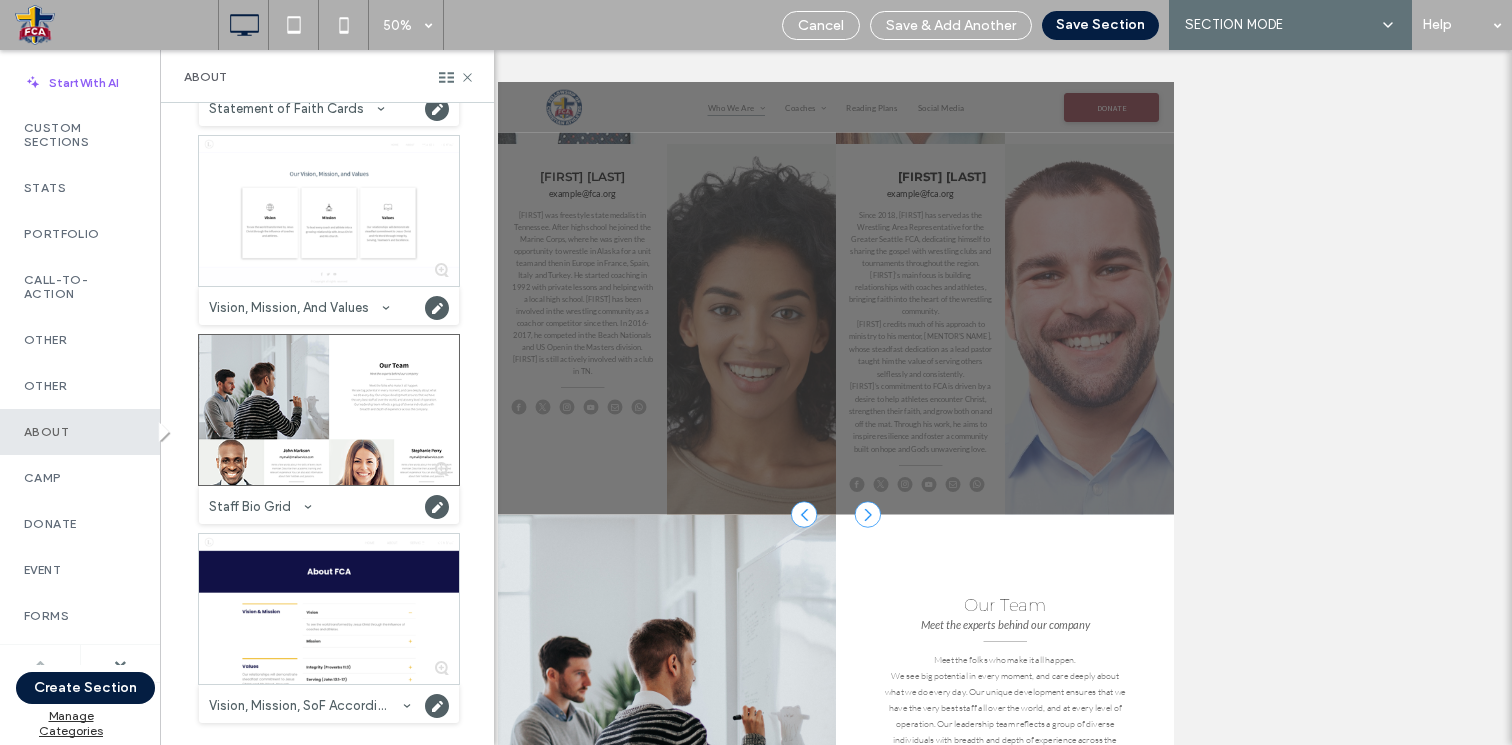 click at bounding box center [836, 397] 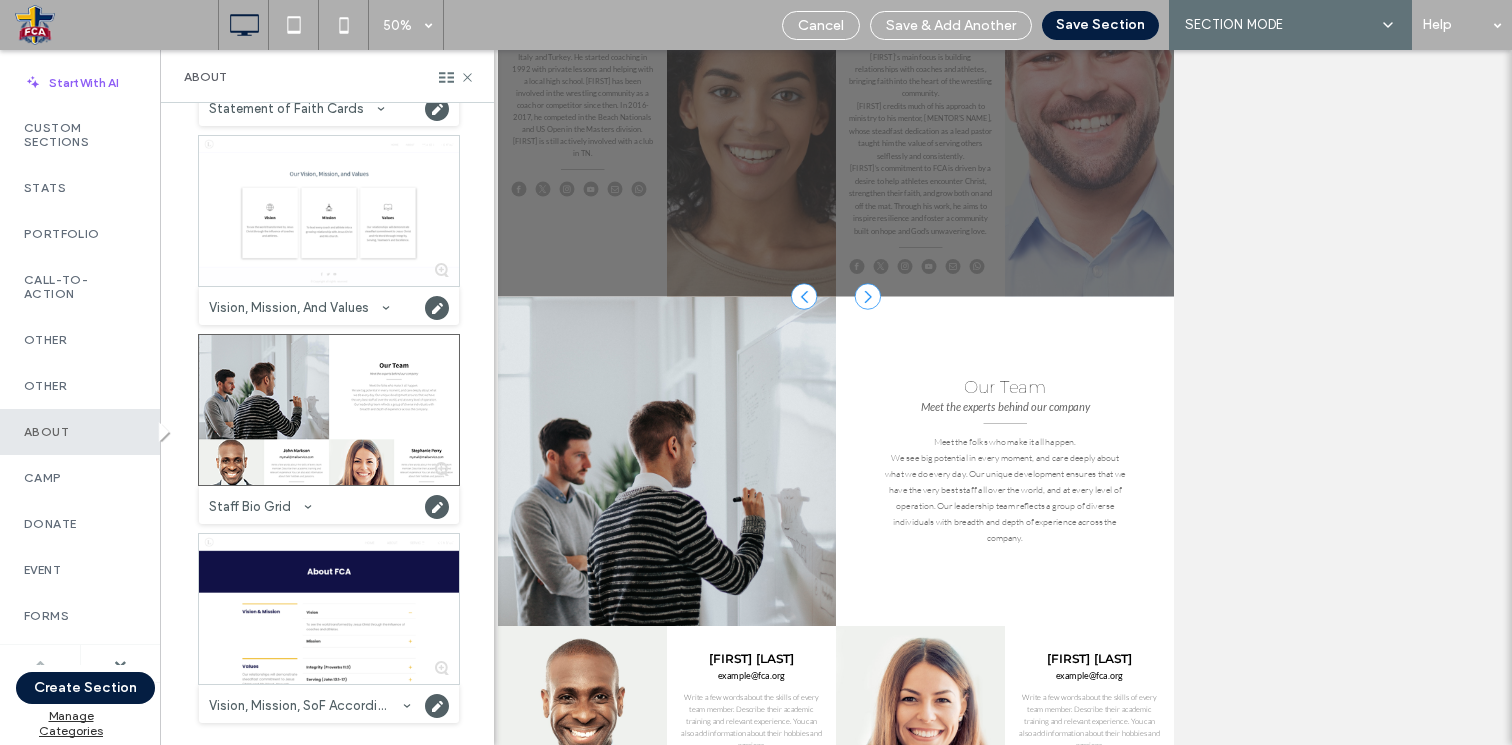 scroll, scrollTop: 249, scrollLeft: 0, axis: vertical 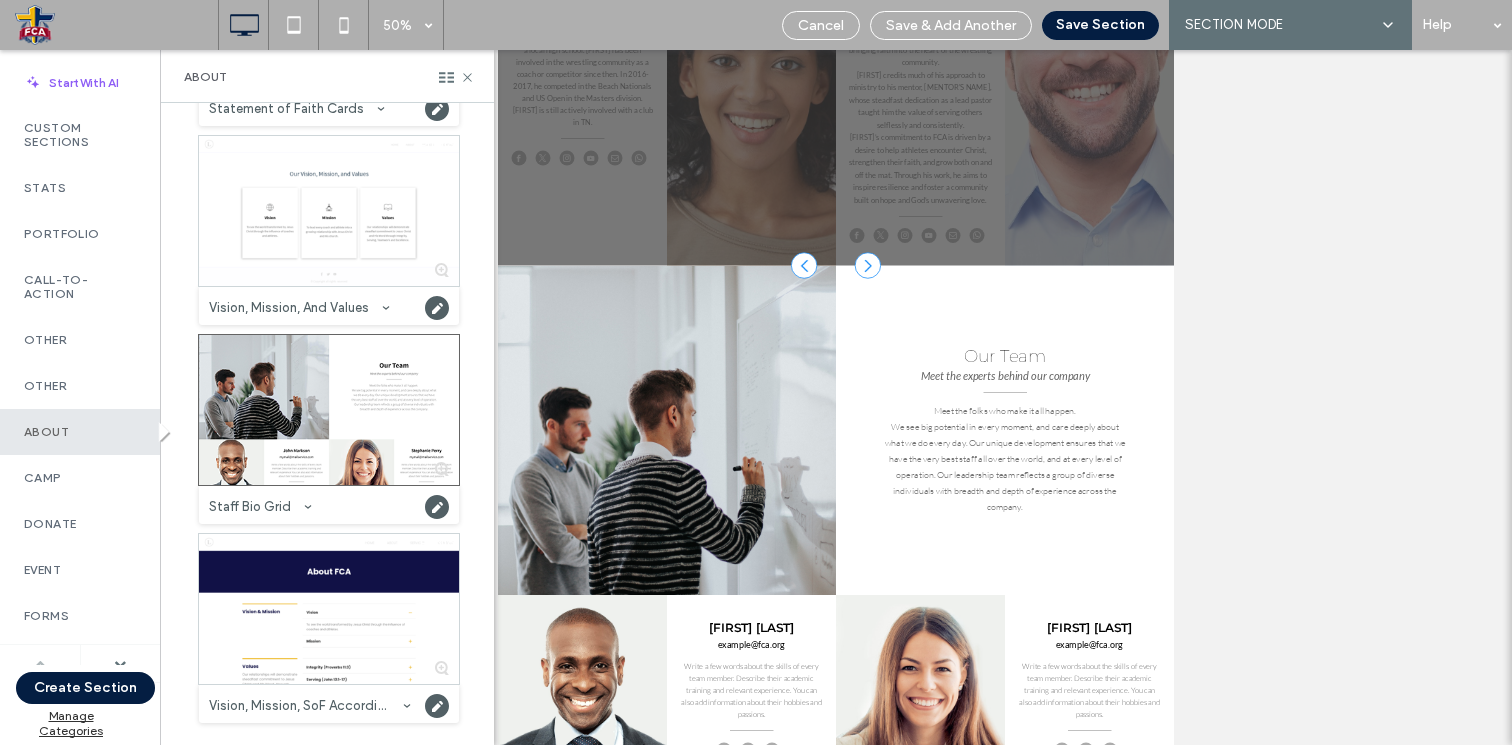 click at bounding box center [836, 397] 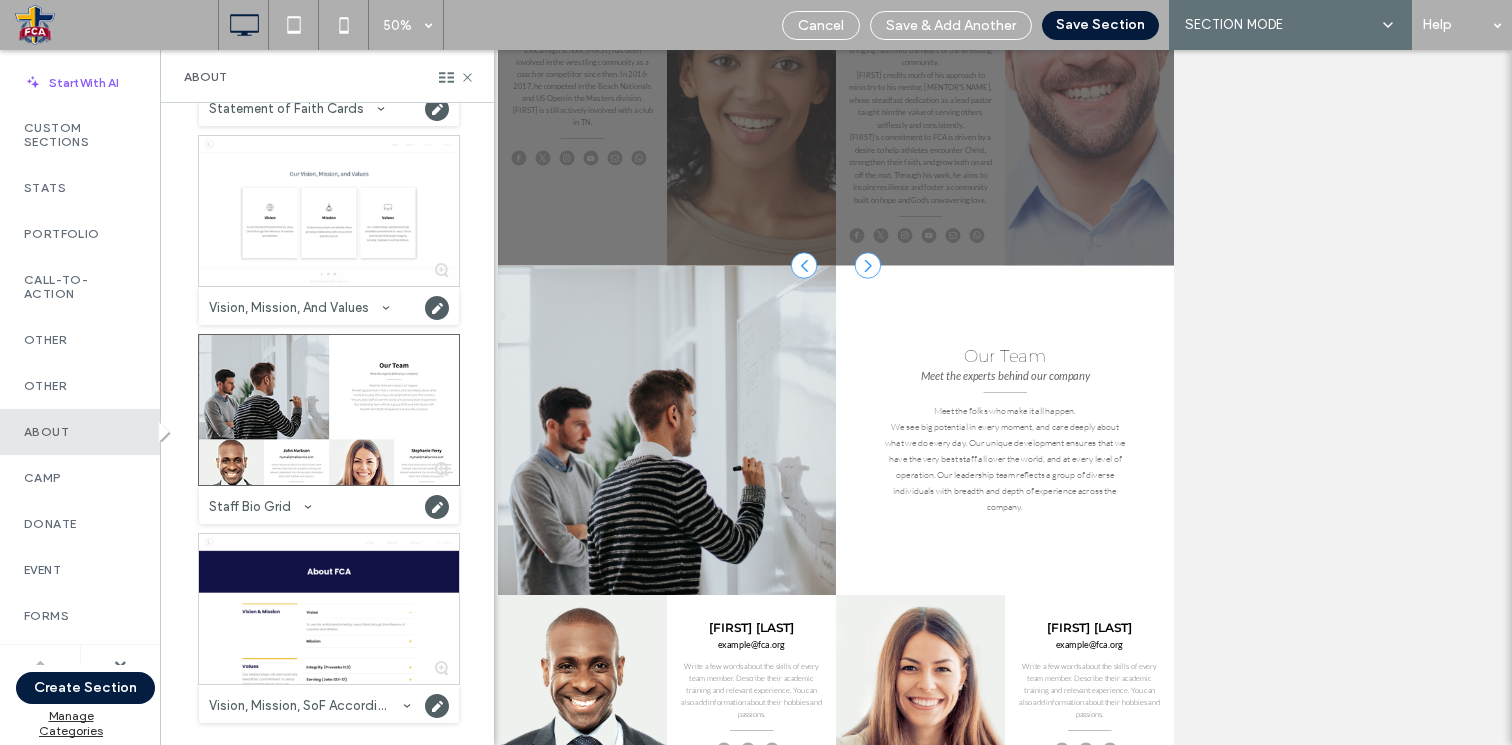 click on "Save Section" at bounding box center [1100, 25] 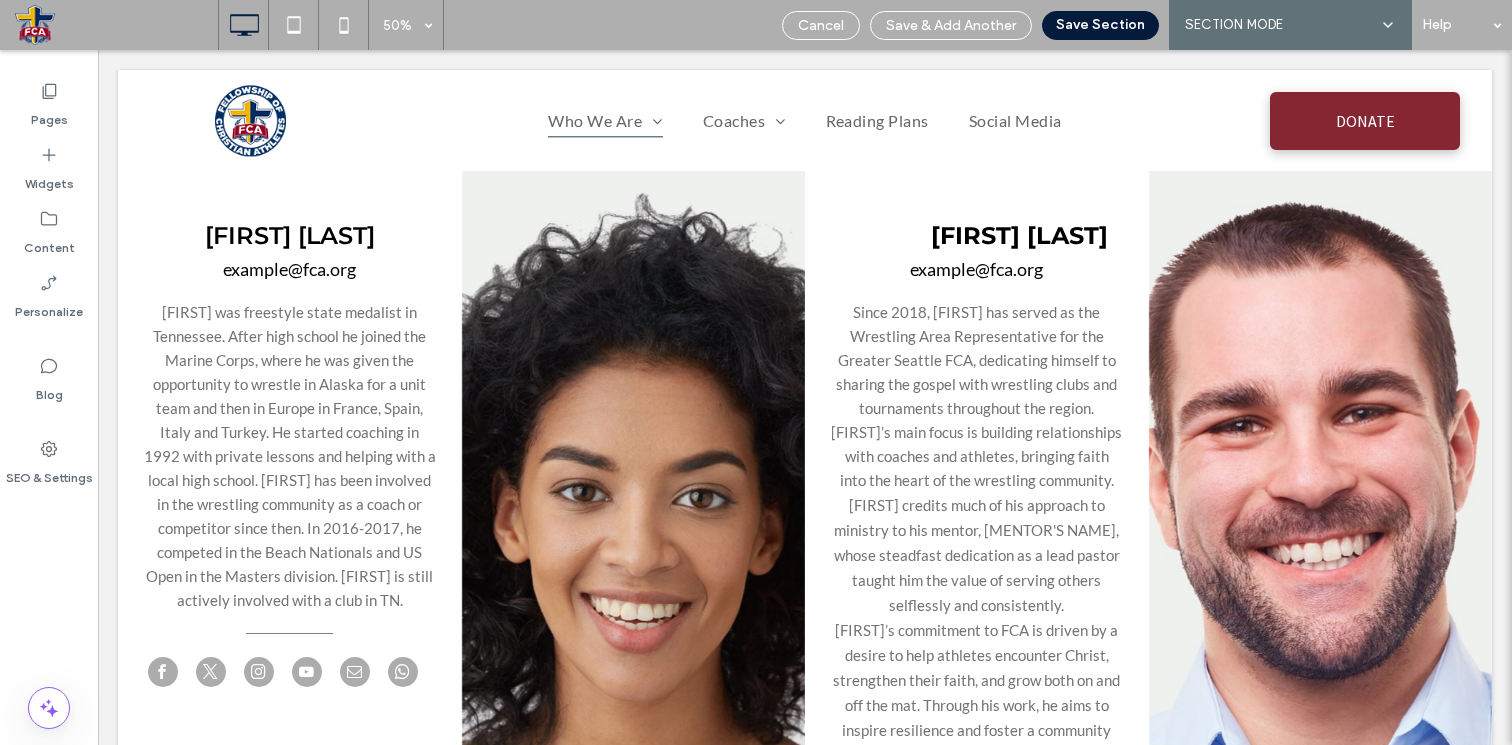 scroll, scrollTop: 0, scrollLeft: 0, axis: both 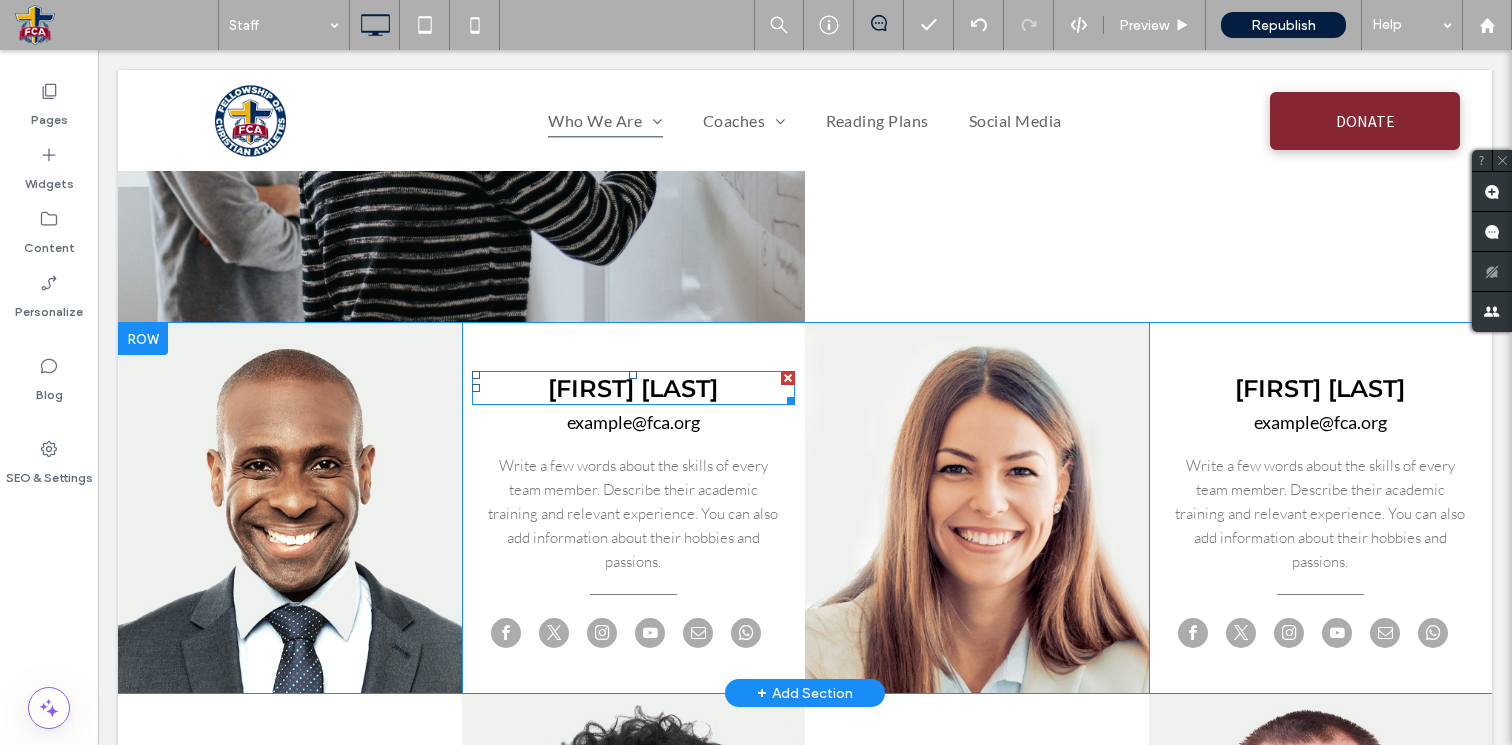 click on "[FIRST] [LAST]" at bounding box center [633, 388] 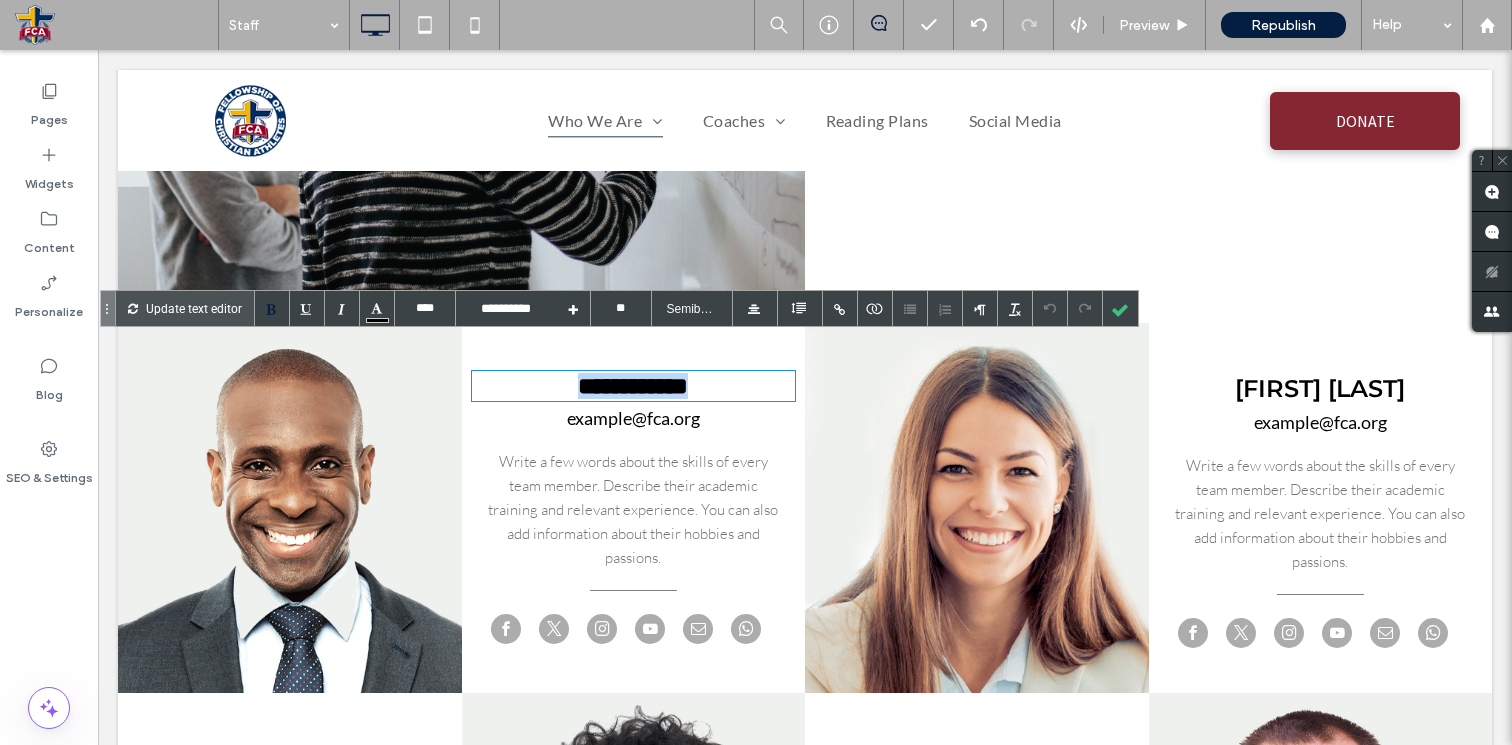 drag, startPoint x: 748, startPoint y: 352, endPoint x: 512, endPoint y: 353, distance: 236.00212 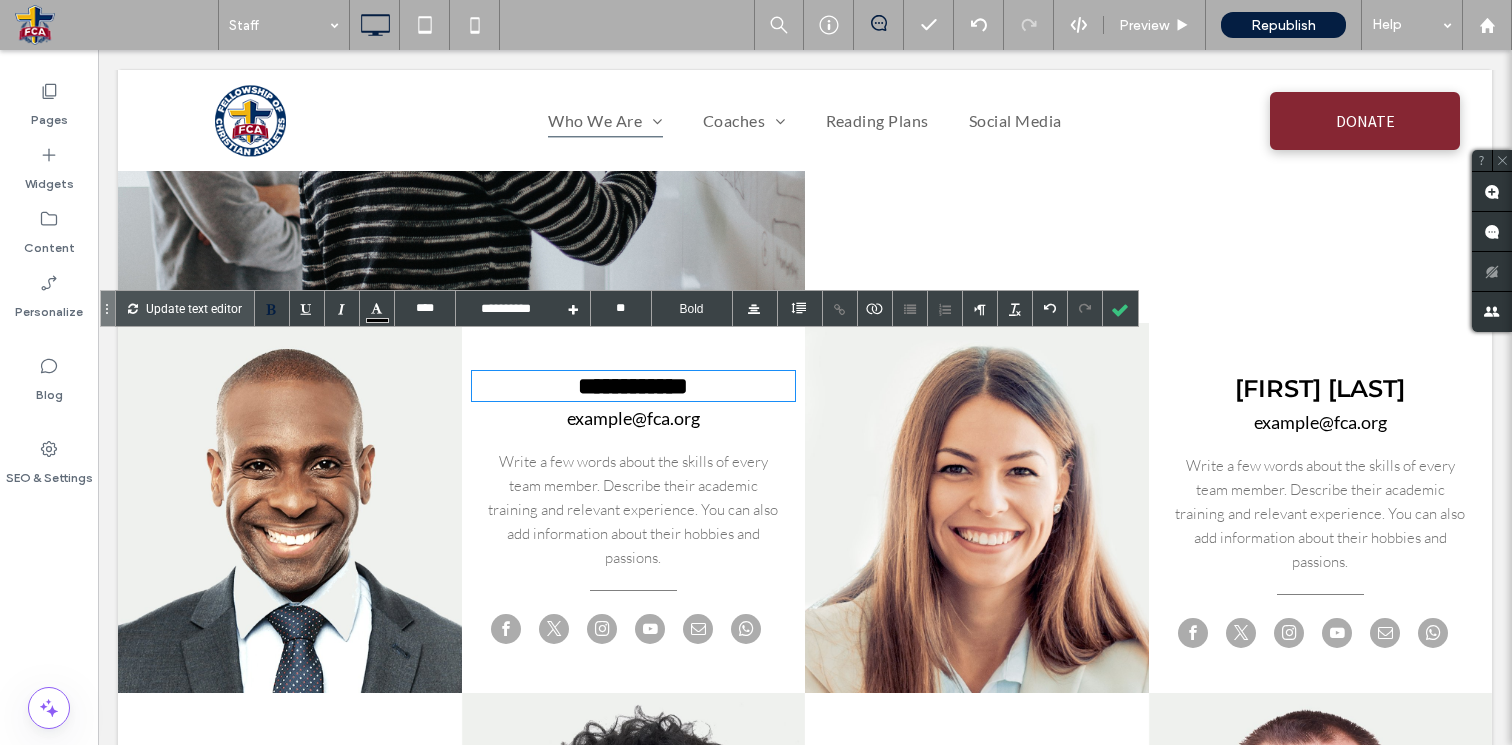 type on "****" 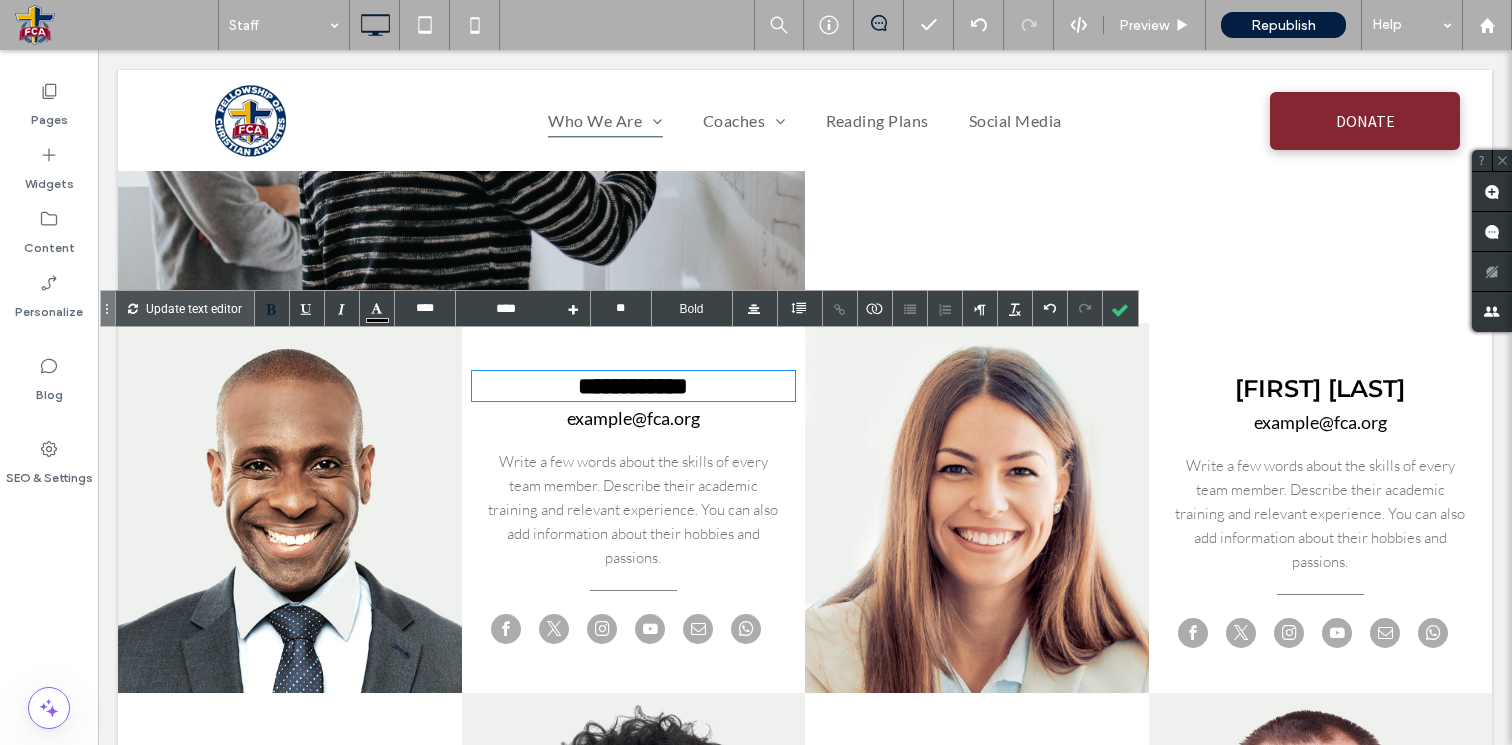 click on "Write a few words about the skills of every team member. Describe their academic training and relevant experience. You can also add information about their hobbies and passions." at bounding box center (633, 509) 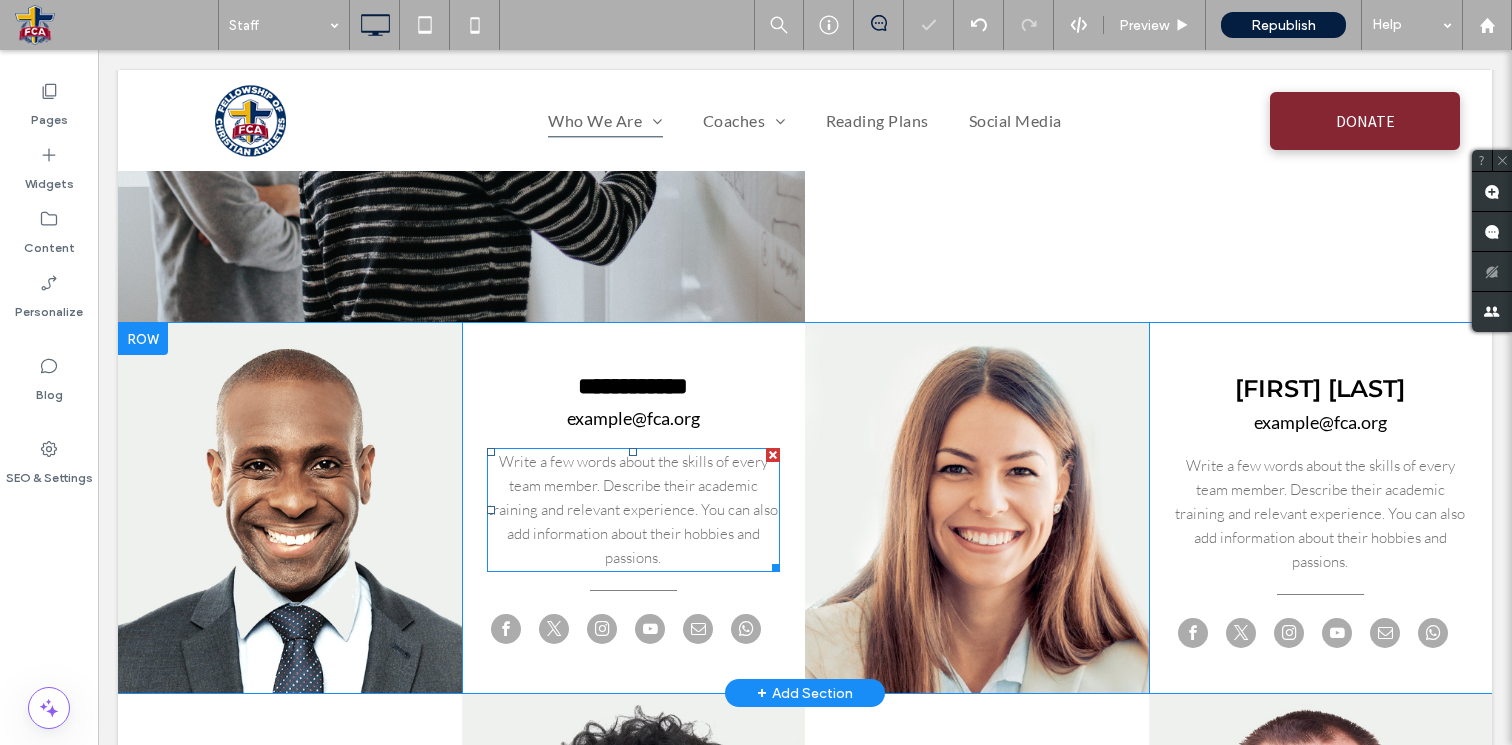 click on "Write a few words about the skills of every team member. Describe their academic training and relevant experience. You can also add information about their hobbies and passions." at bounding box center [633, 509] 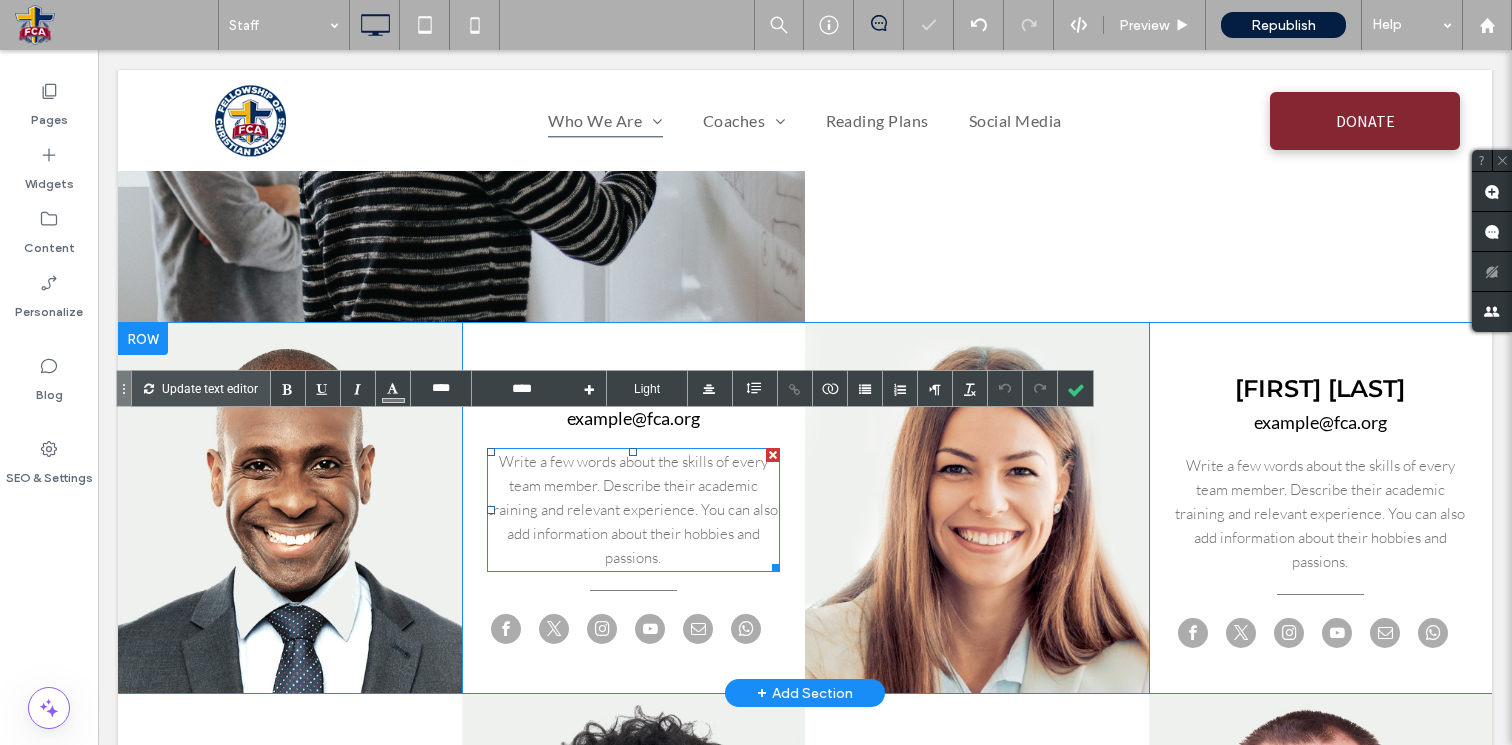 click on "Write a few words about the skills of every team member. Describe their academic training and relevant experience. You can also add information about their hobbies and passions." at bounding box center [633, 509] 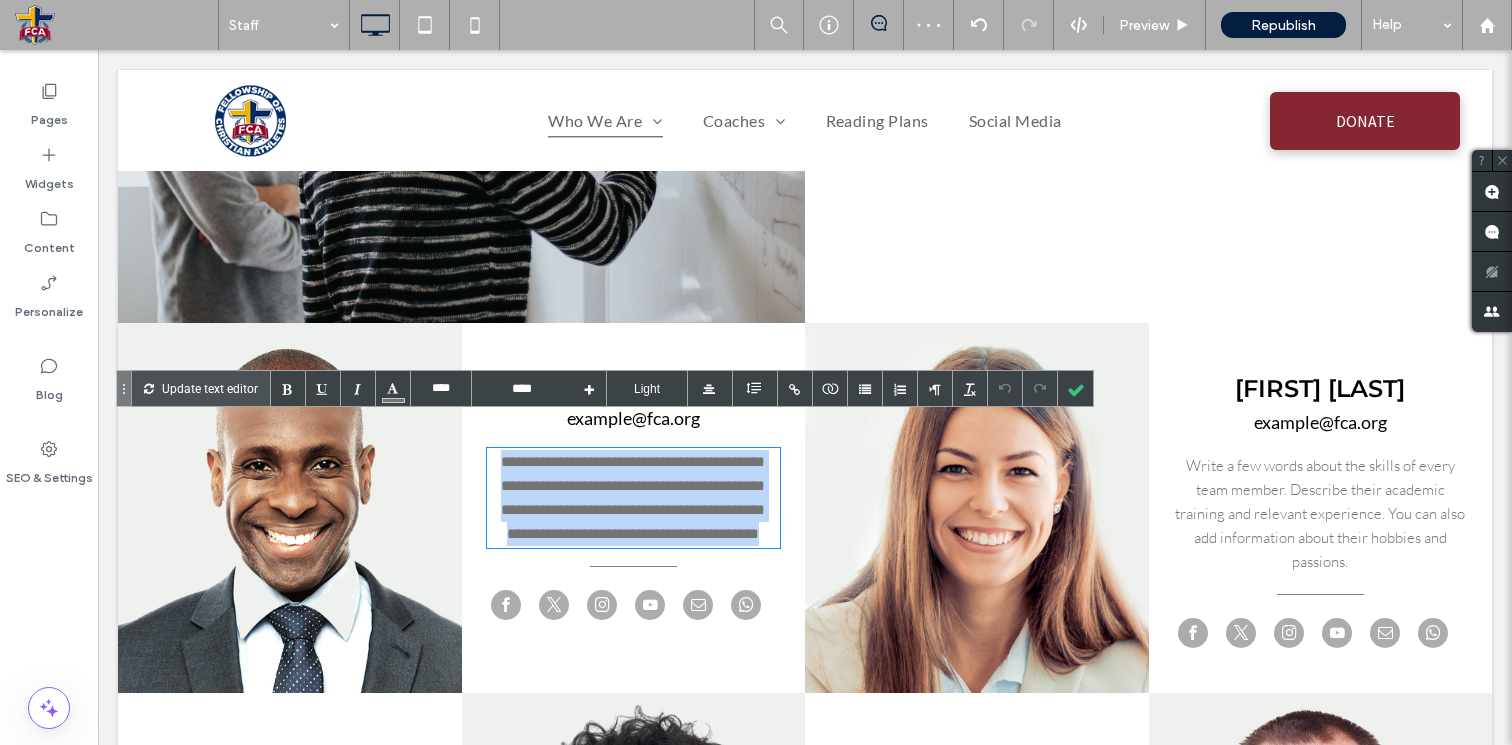 drag, startPoint x: 703, startPoint y: 534, endPoint x: 425, endPoint y: 420, distance: 300.4663 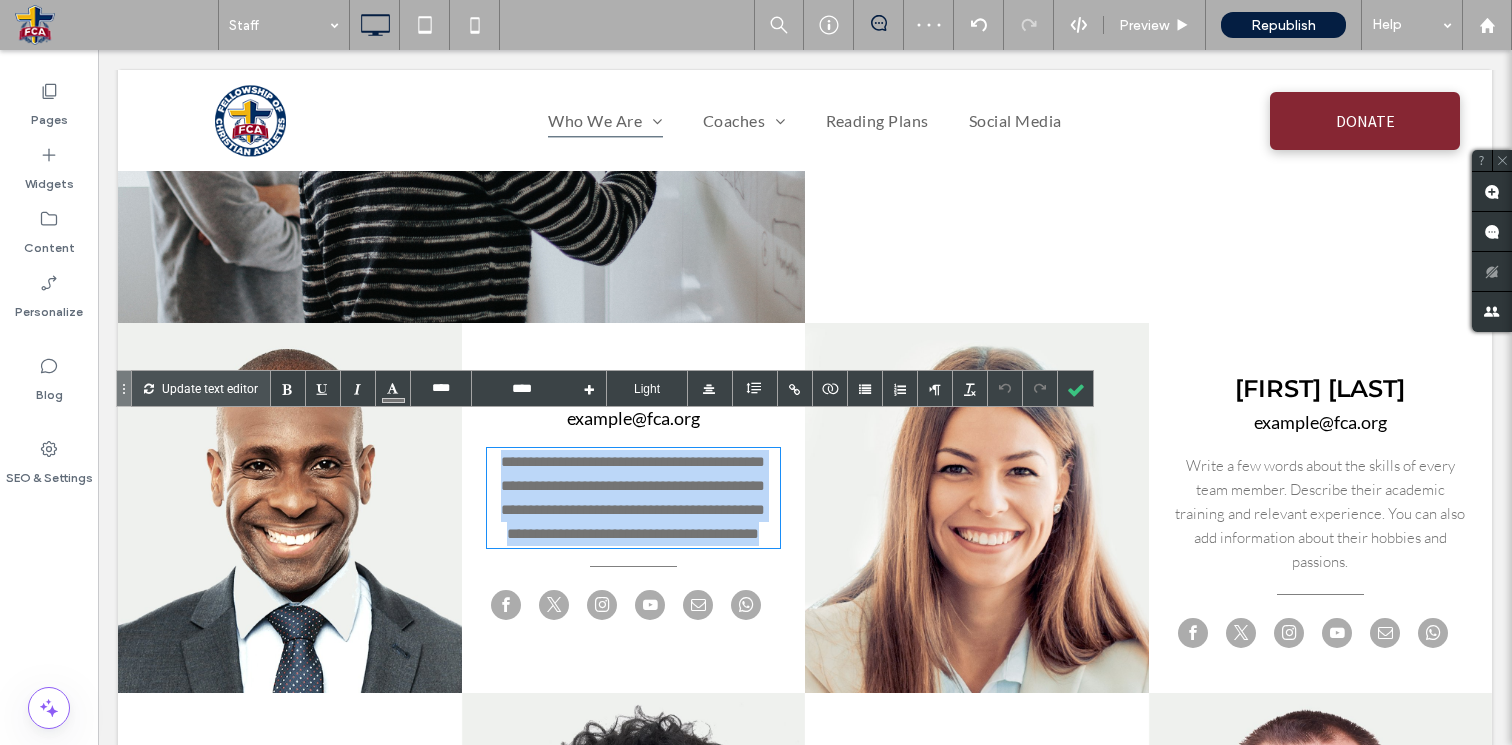 click on "**********" at bounding box center (805, 508) 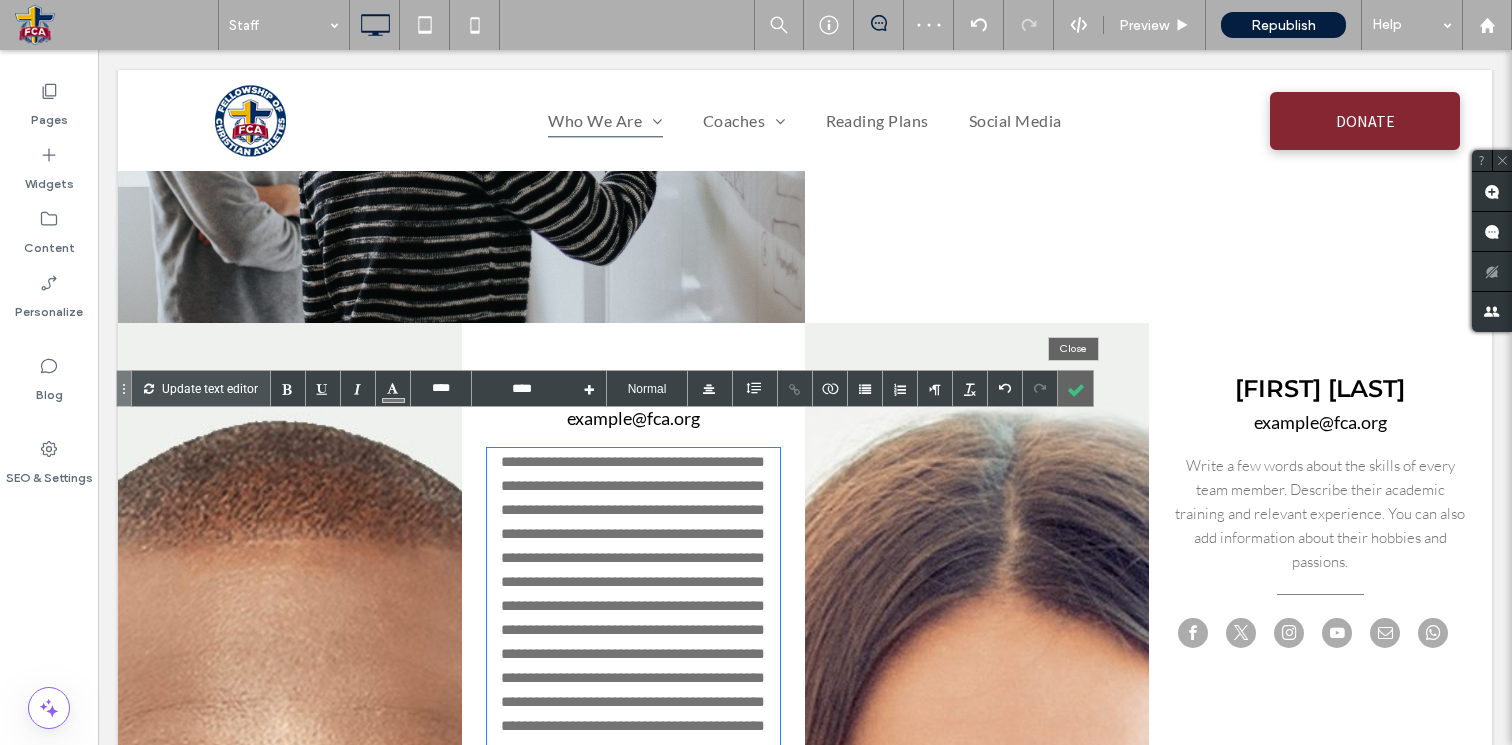 click at bounding box center [1075, 388] 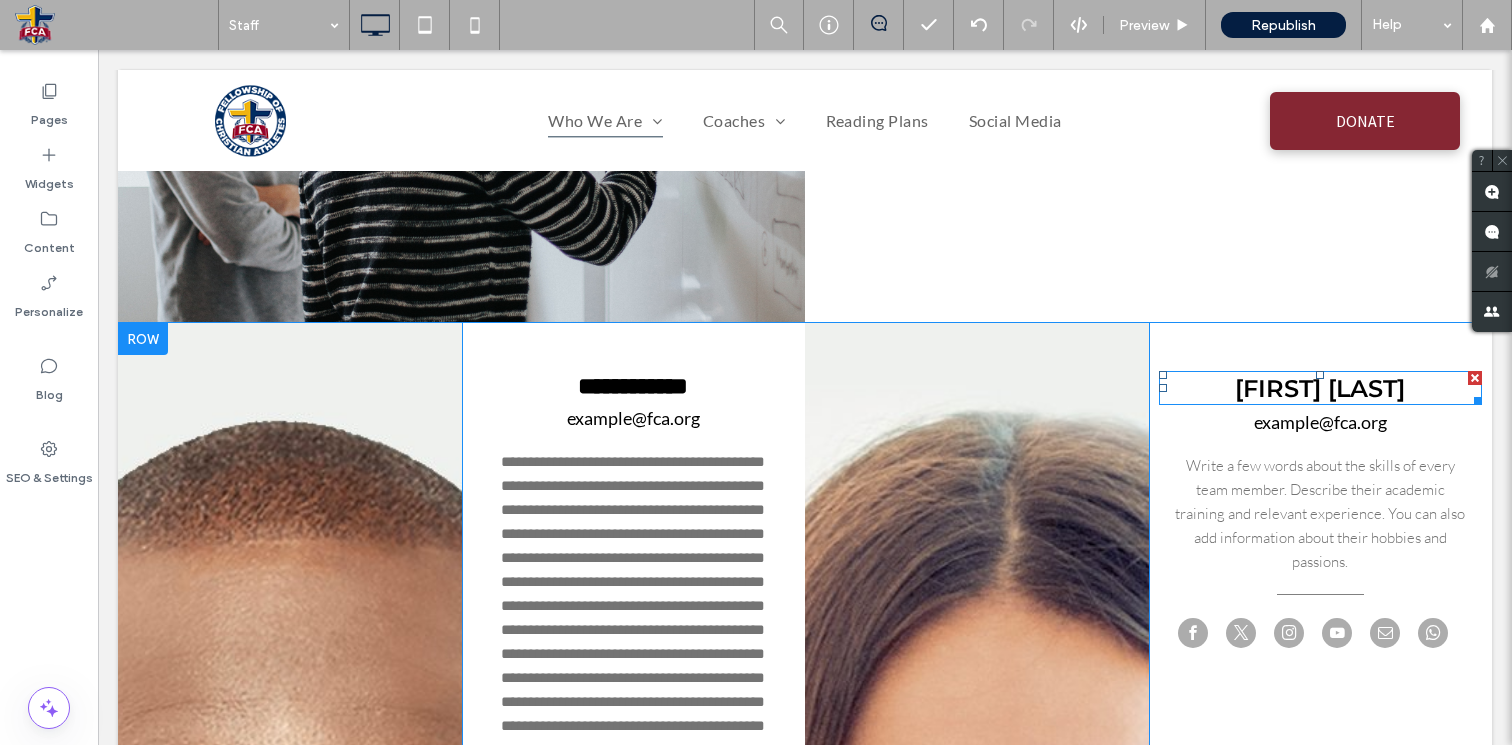 click on "[FIRST] [LAST]" at bounding box center (1320, 388) 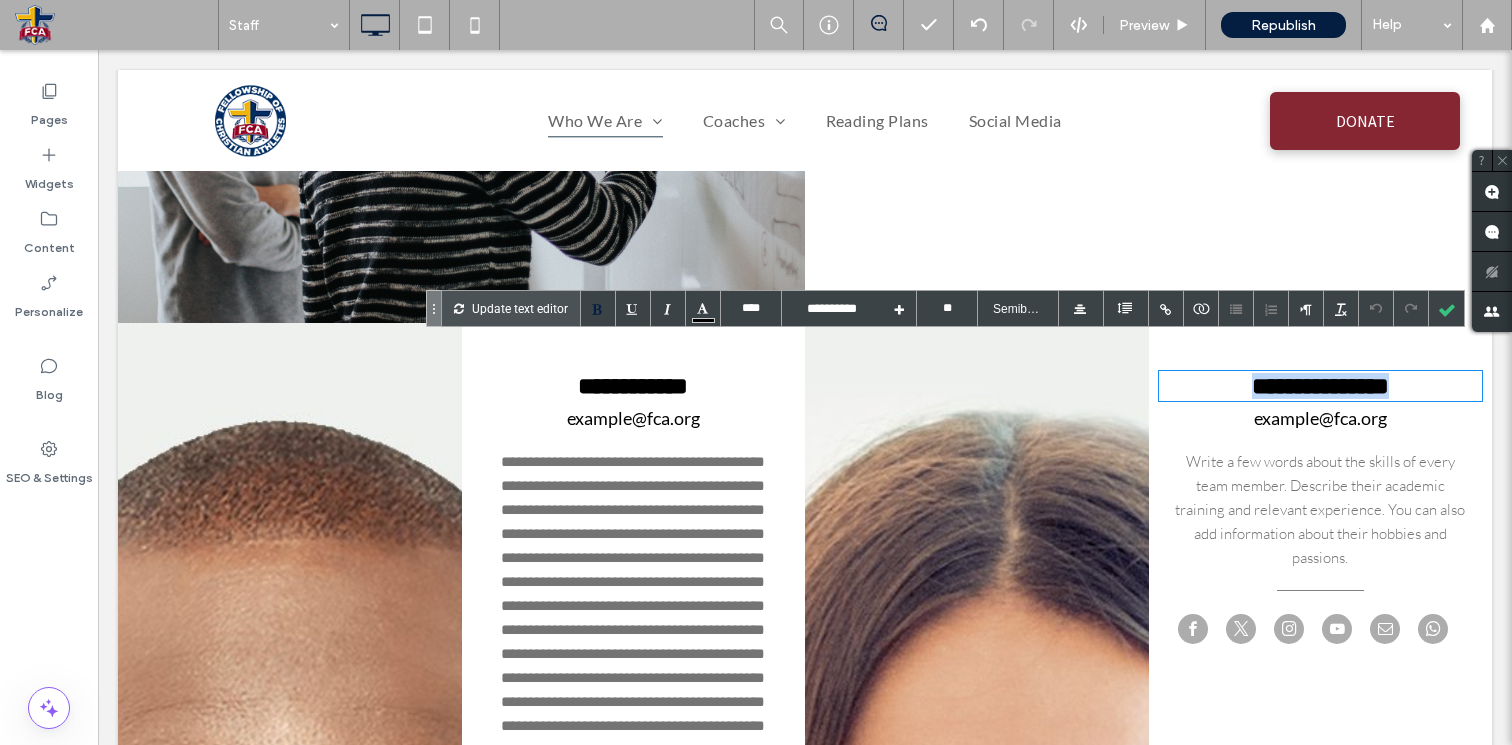 drag, startPoint x: 1440, startPoint y: 354, endPoint x: 1190, endPoint y: 354, distance: 250 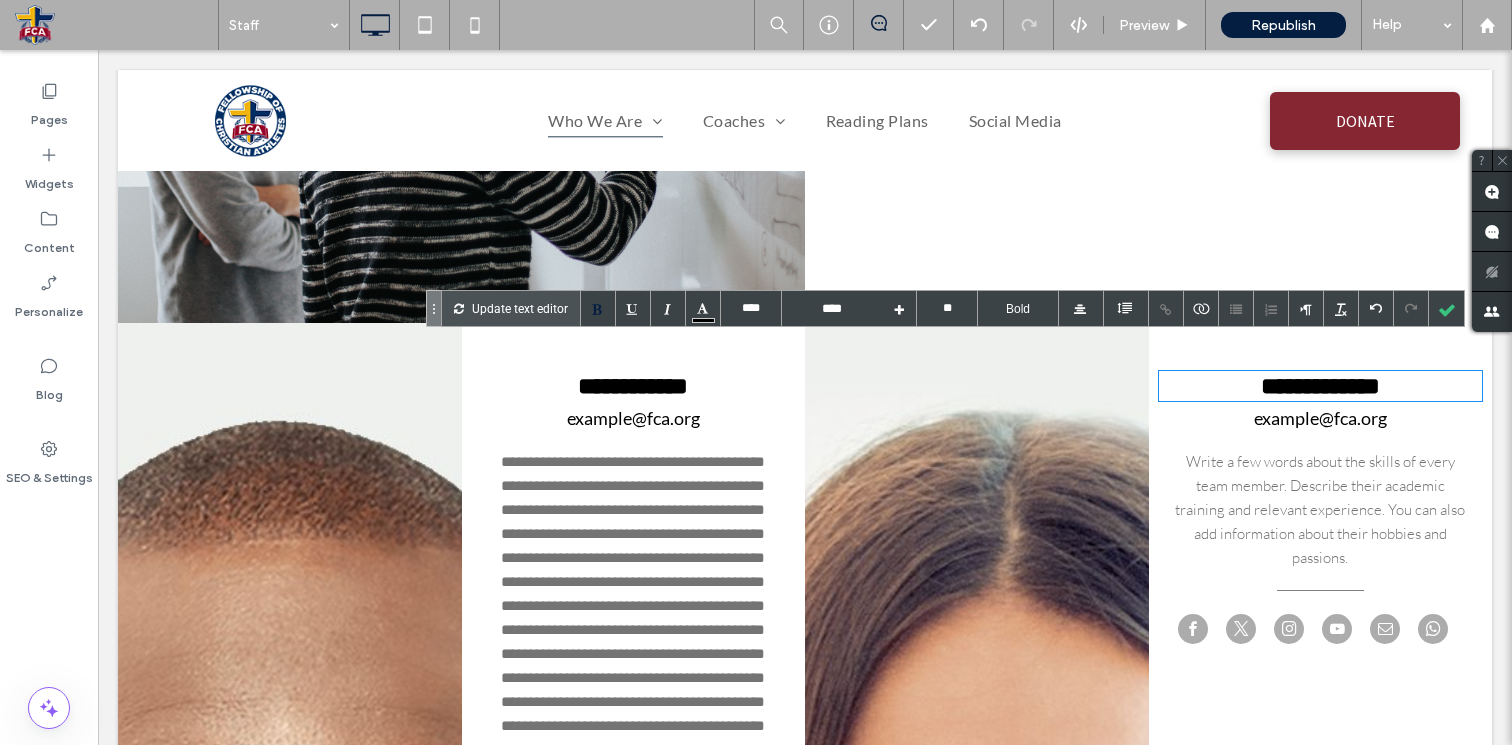 click on "Write a few words about the skills of every team member. Describe their academic training and relevant experience. You can also add information about their hobbies and passions." at bounding box center (1320, 509) 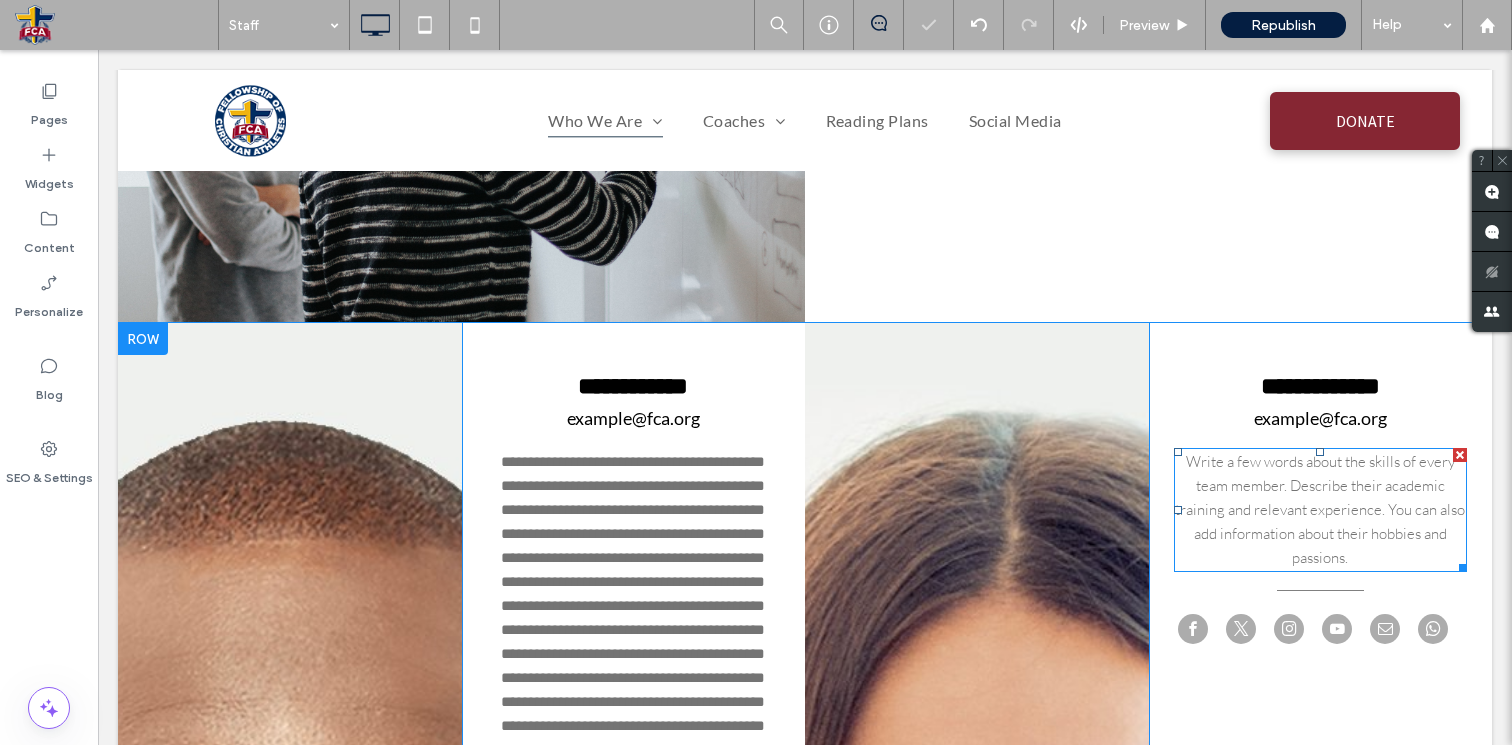 click on "Write a few words about the skills of every team member. Describe their academic training and relevant experience. You can also add information about their hobbies and passions." at bounding box center [1320, 509] 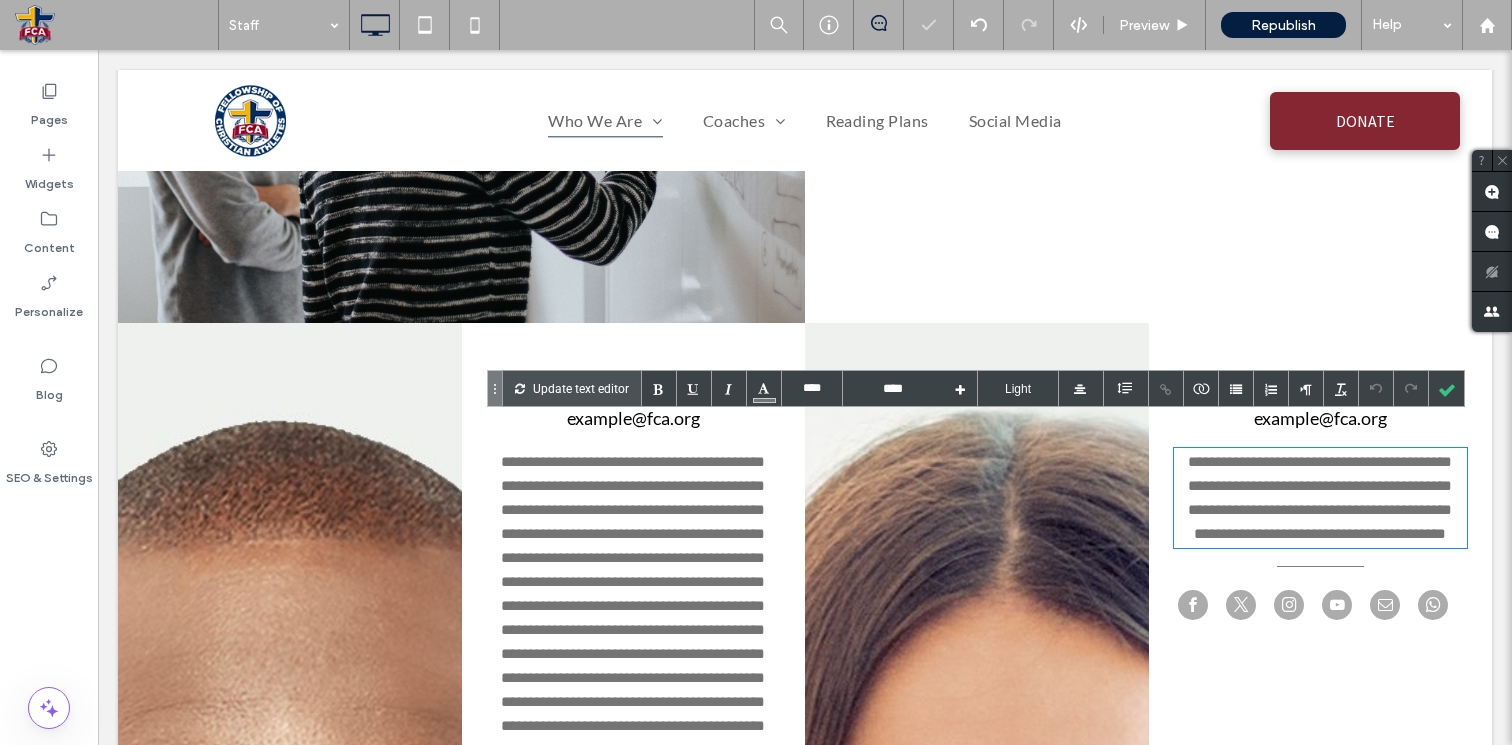 click on "**********" at bounding box center [1320, 497] 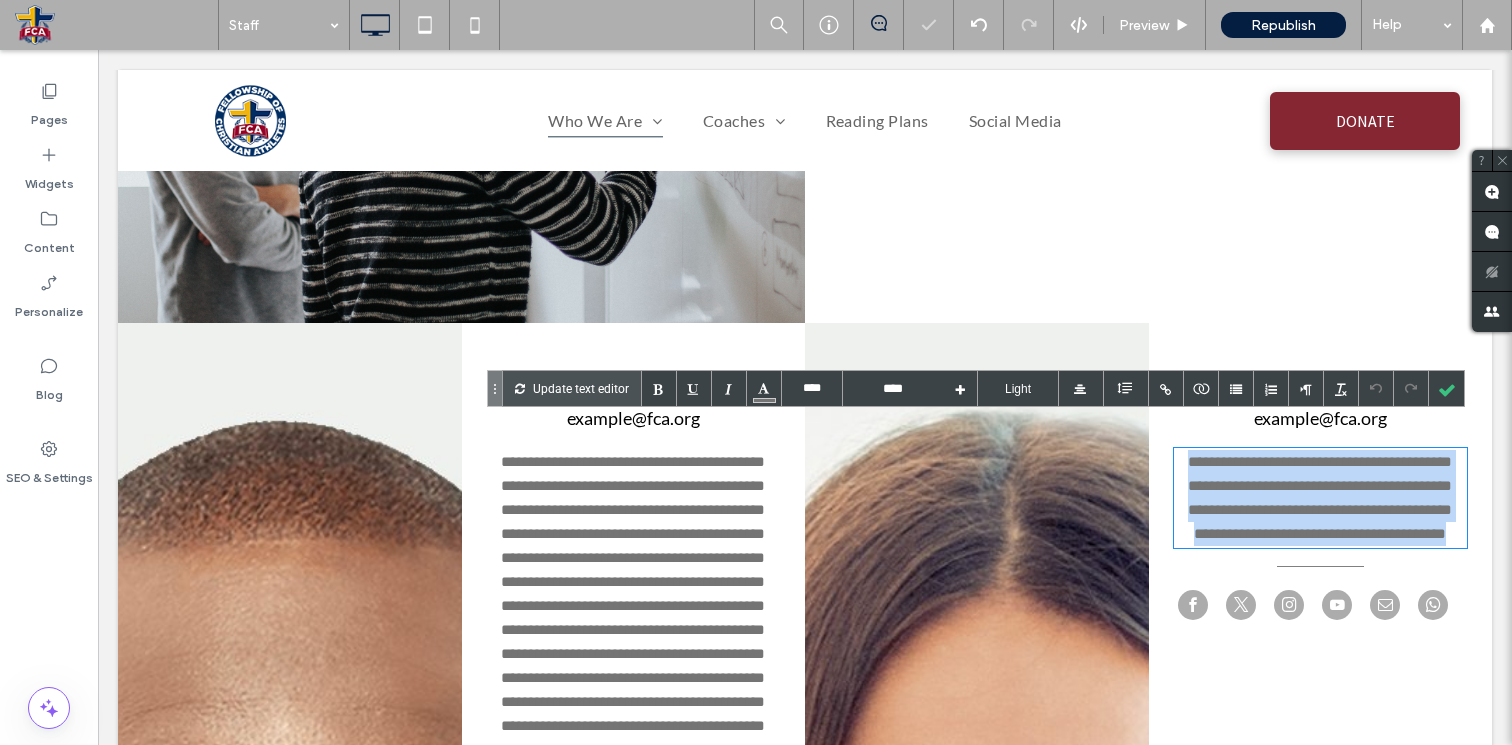 drag, startPoint x: 1365, startPoint y: 527, endPoint x: 1064, endPoint y: 370, distance: 339.4849 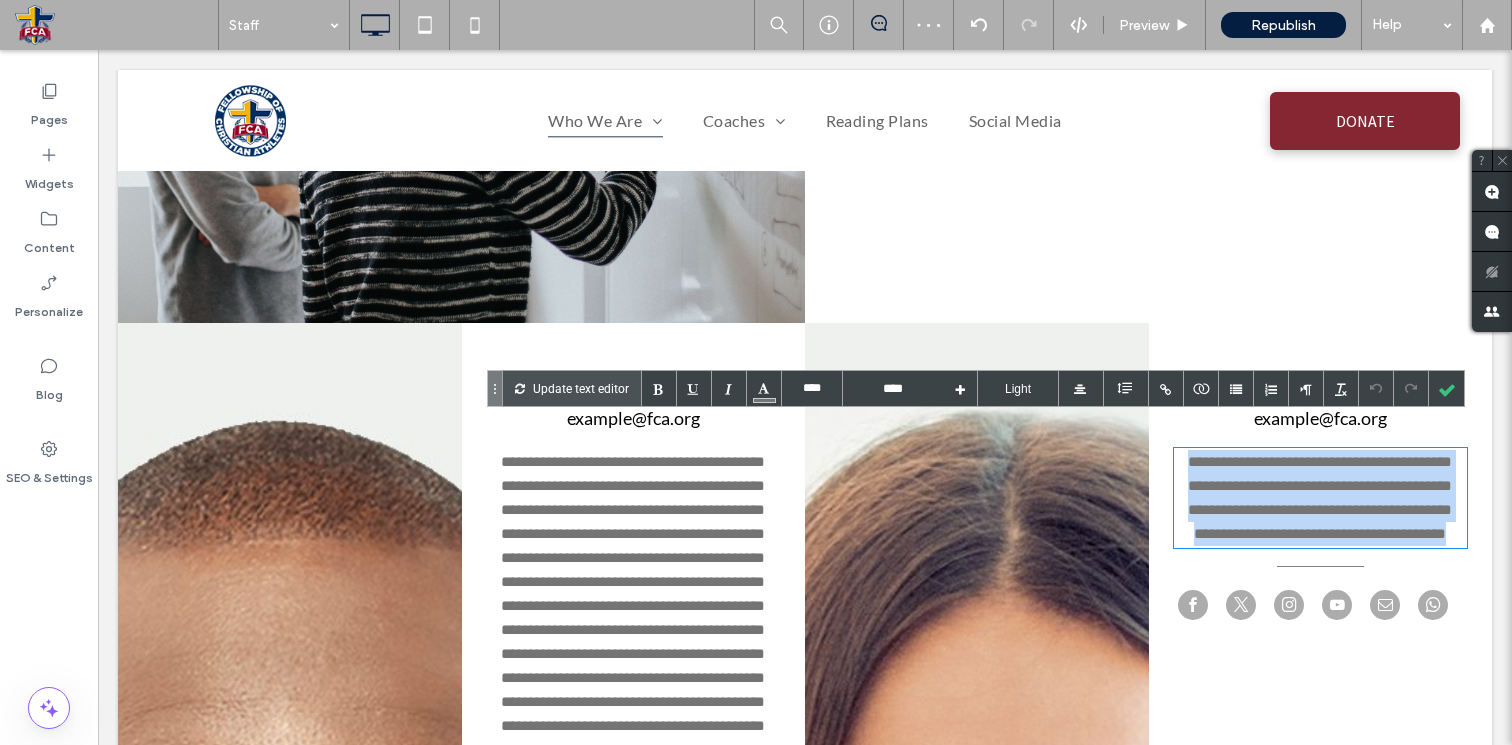 type 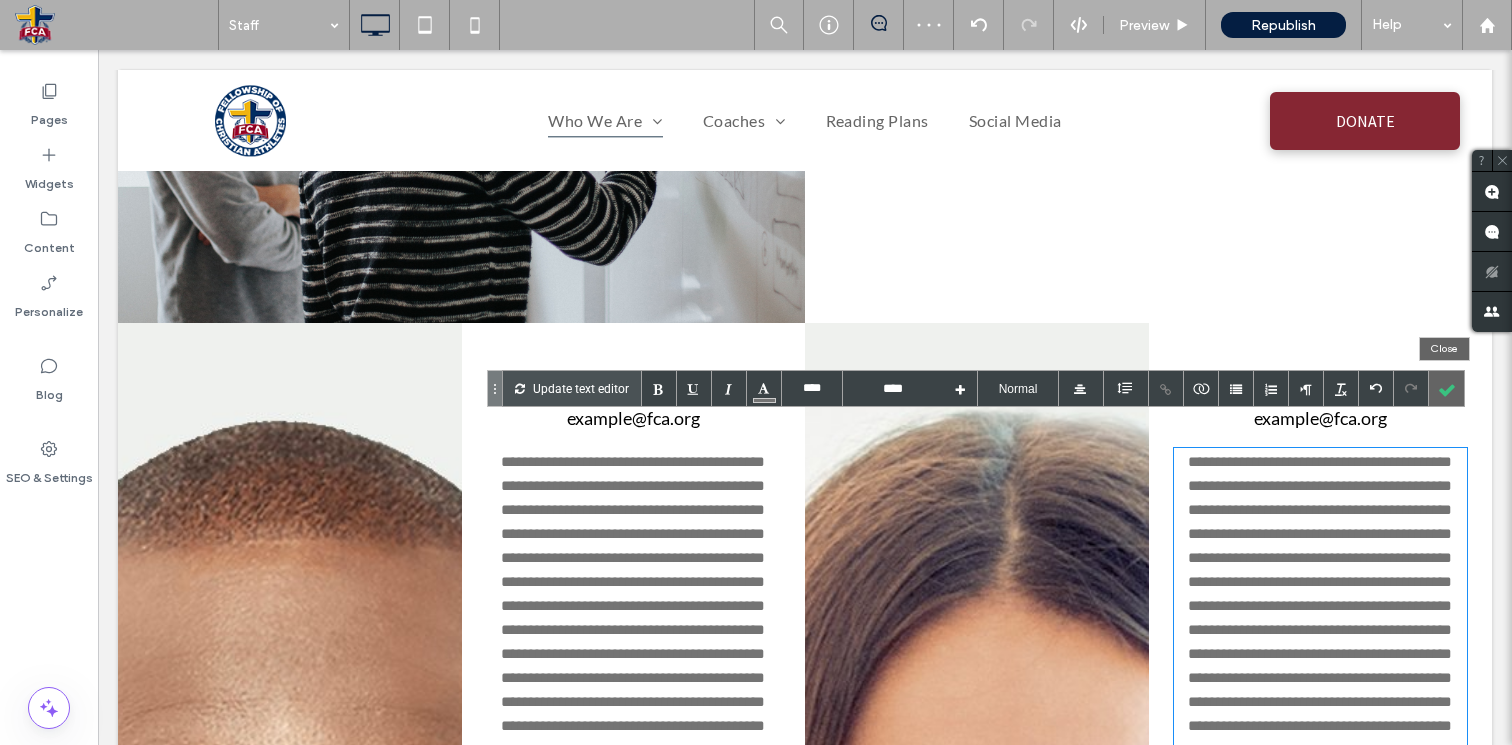 click at bounding box center (1446, 388) 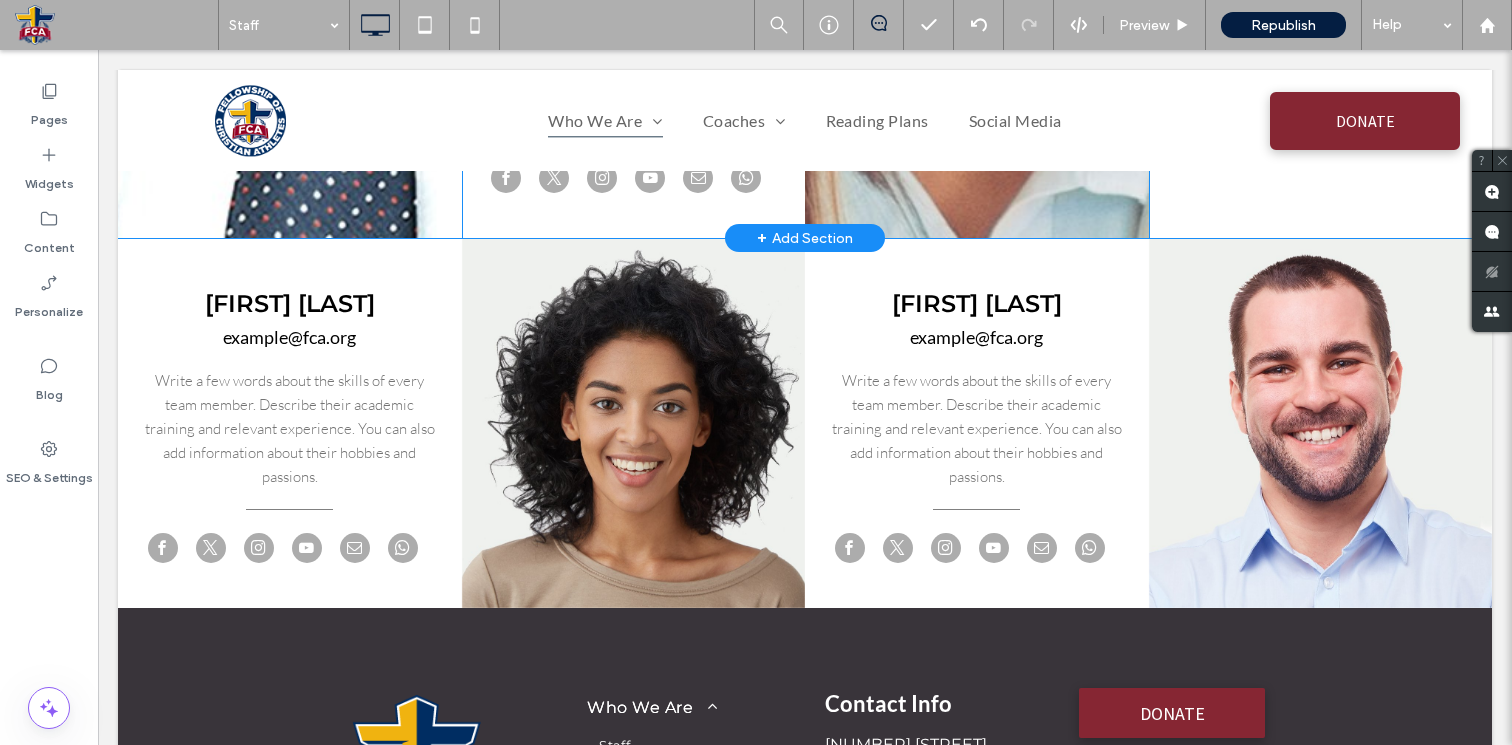 scroll, scrollTop: 4417, scrollLeft: 0, axis: vertical 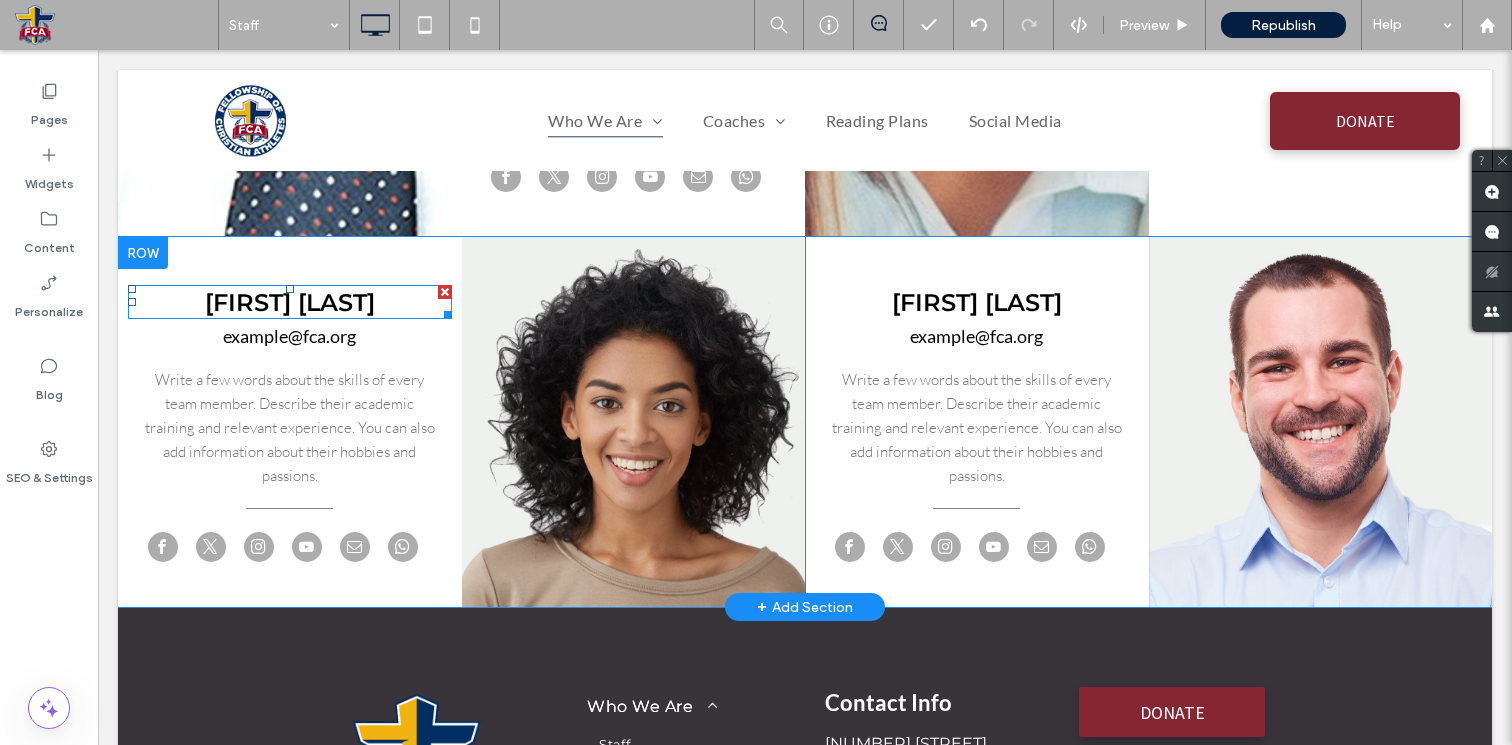 click on "[FIRST] [LAST]" at bounding box center [290, 302] 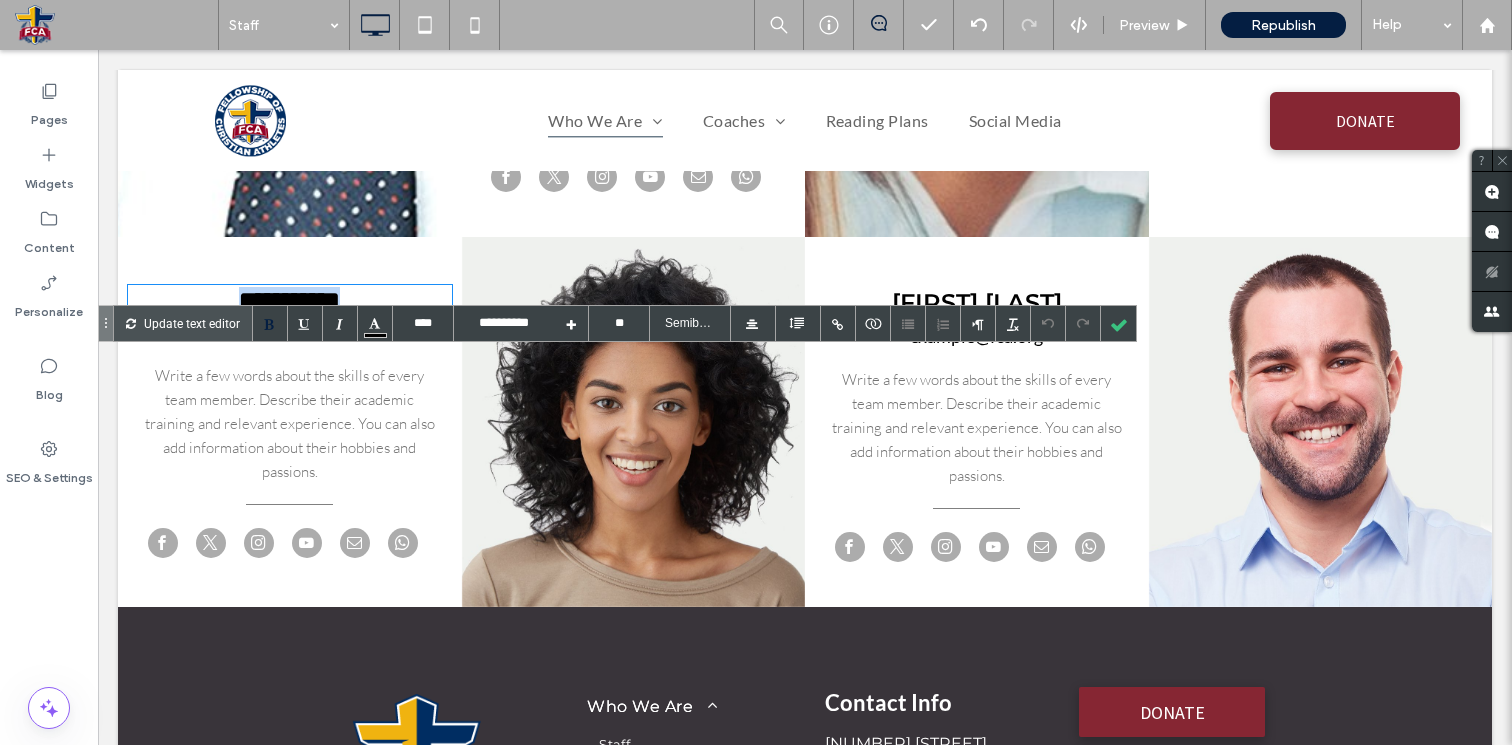 drag, startPoint x: 329, startPoint y: 367, endPoint x: 157, endPoint y: 367, distance: 172 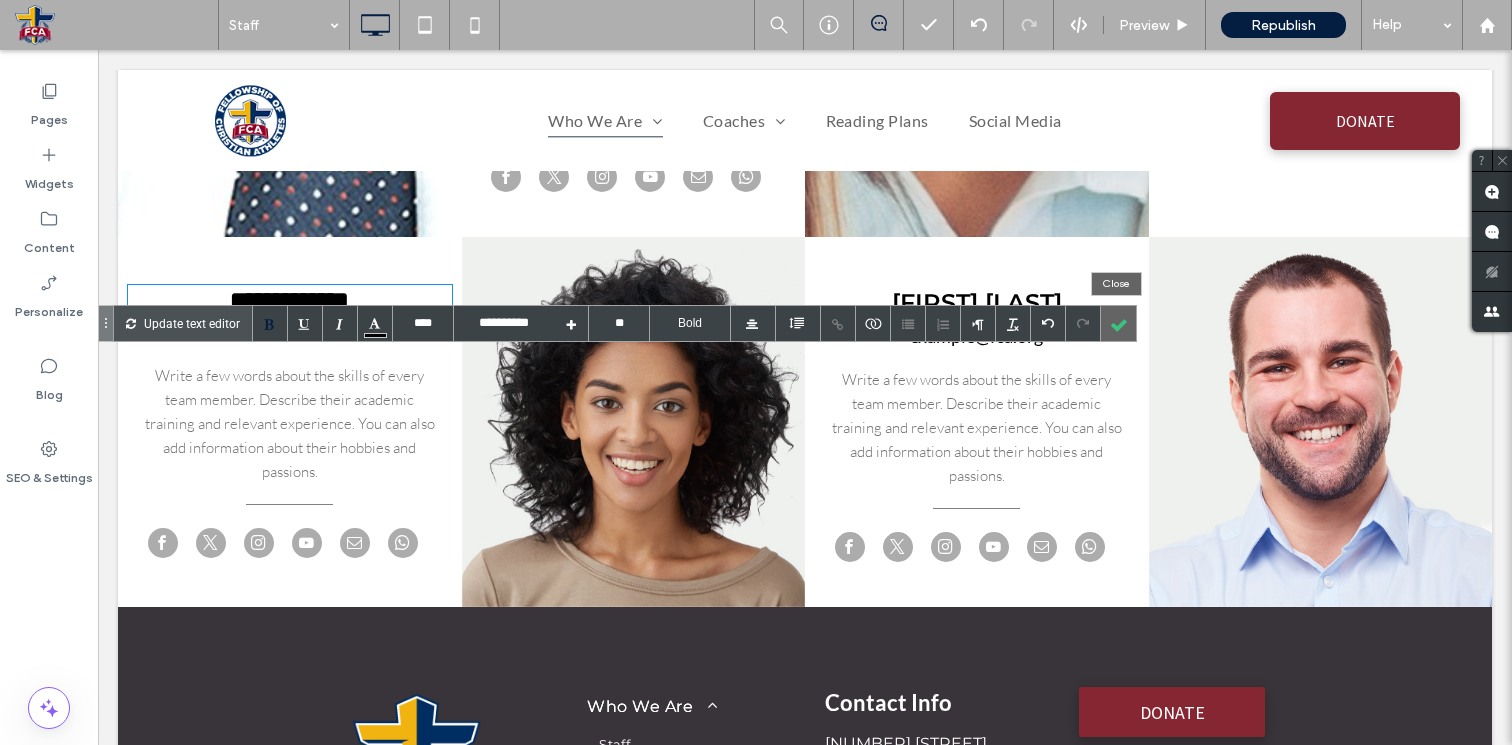 click at bounding box center [1118, 323] 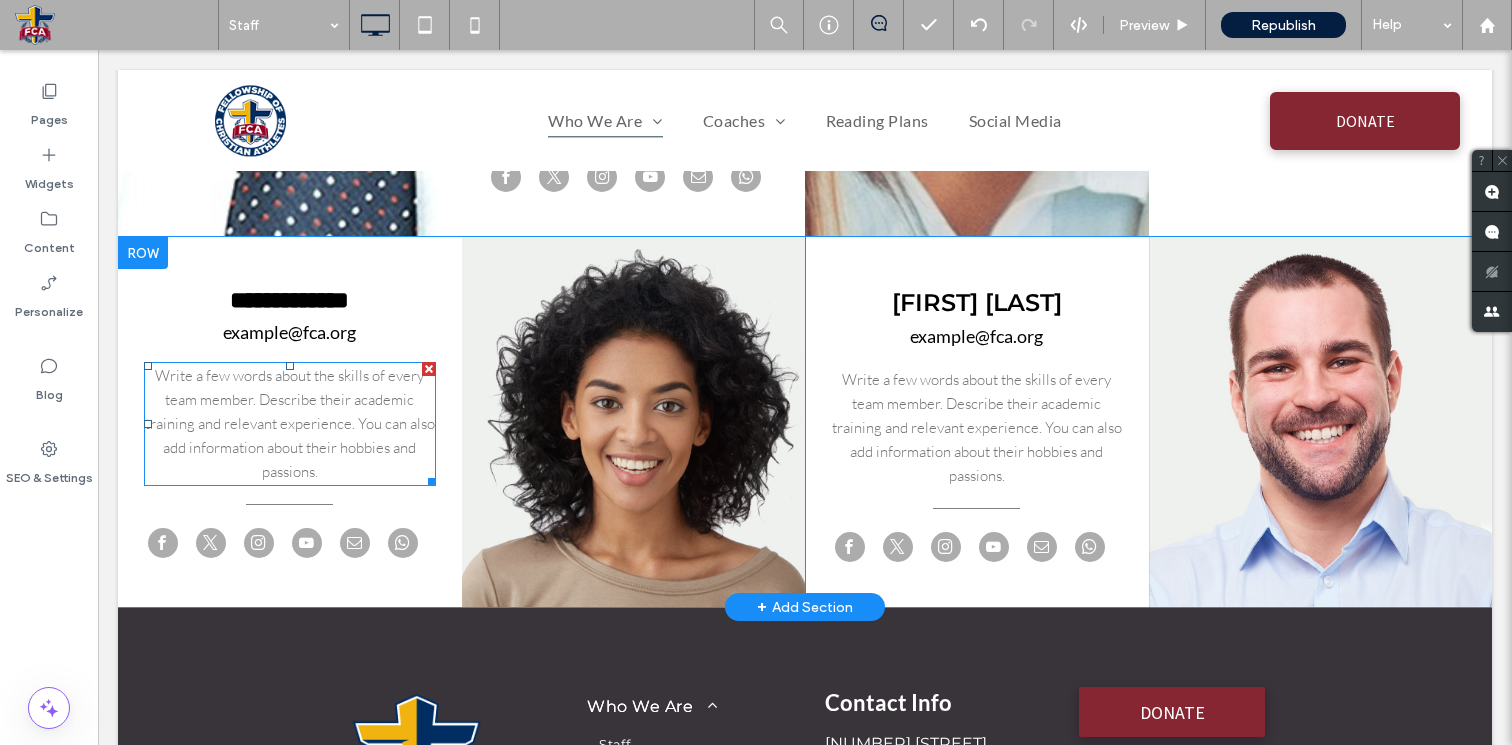 click on "Write a few words about the skills of every team member. Describe their academic training and relevant experience. You can also add information about their hobbies and passions." at bounding box center (290, 423) 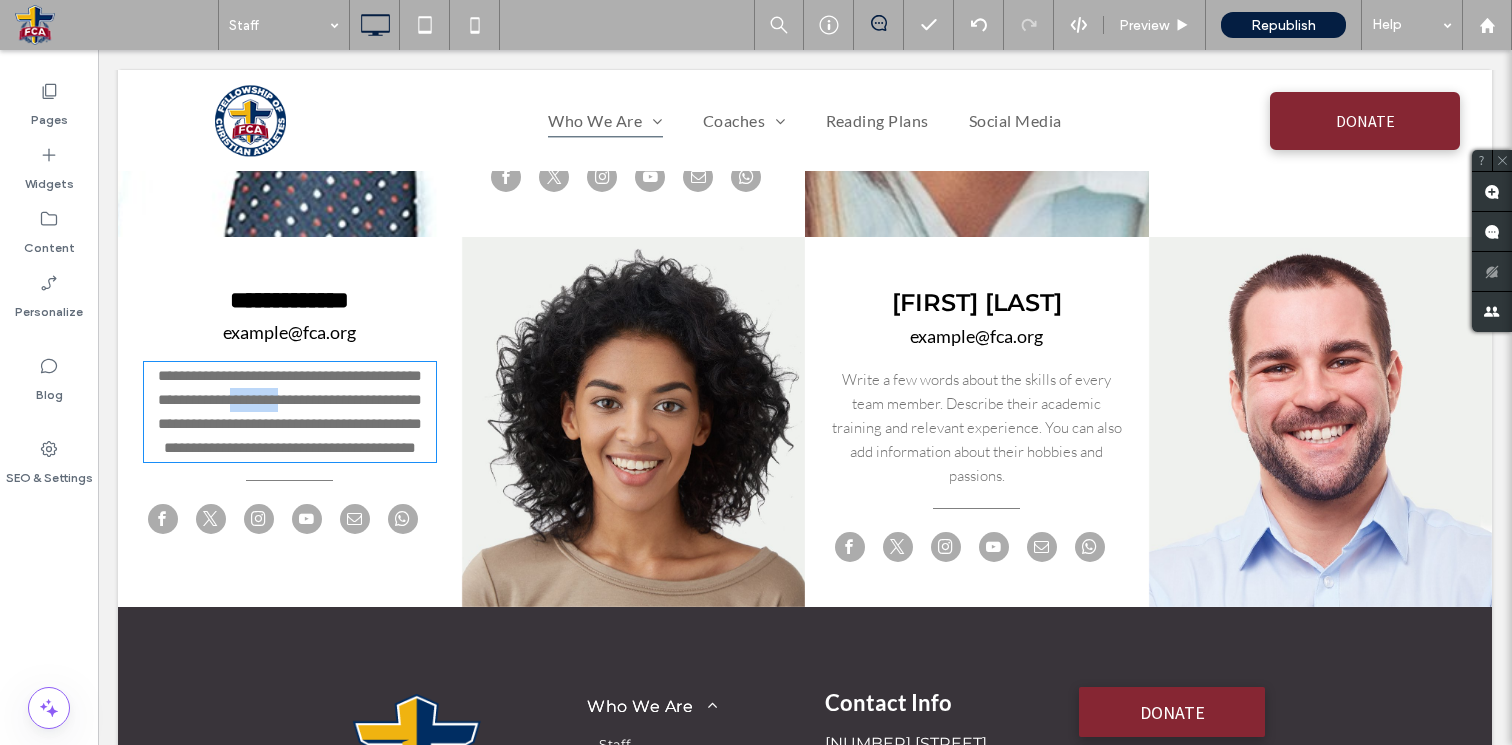 click on "**********" at bounding box center (290, 411) 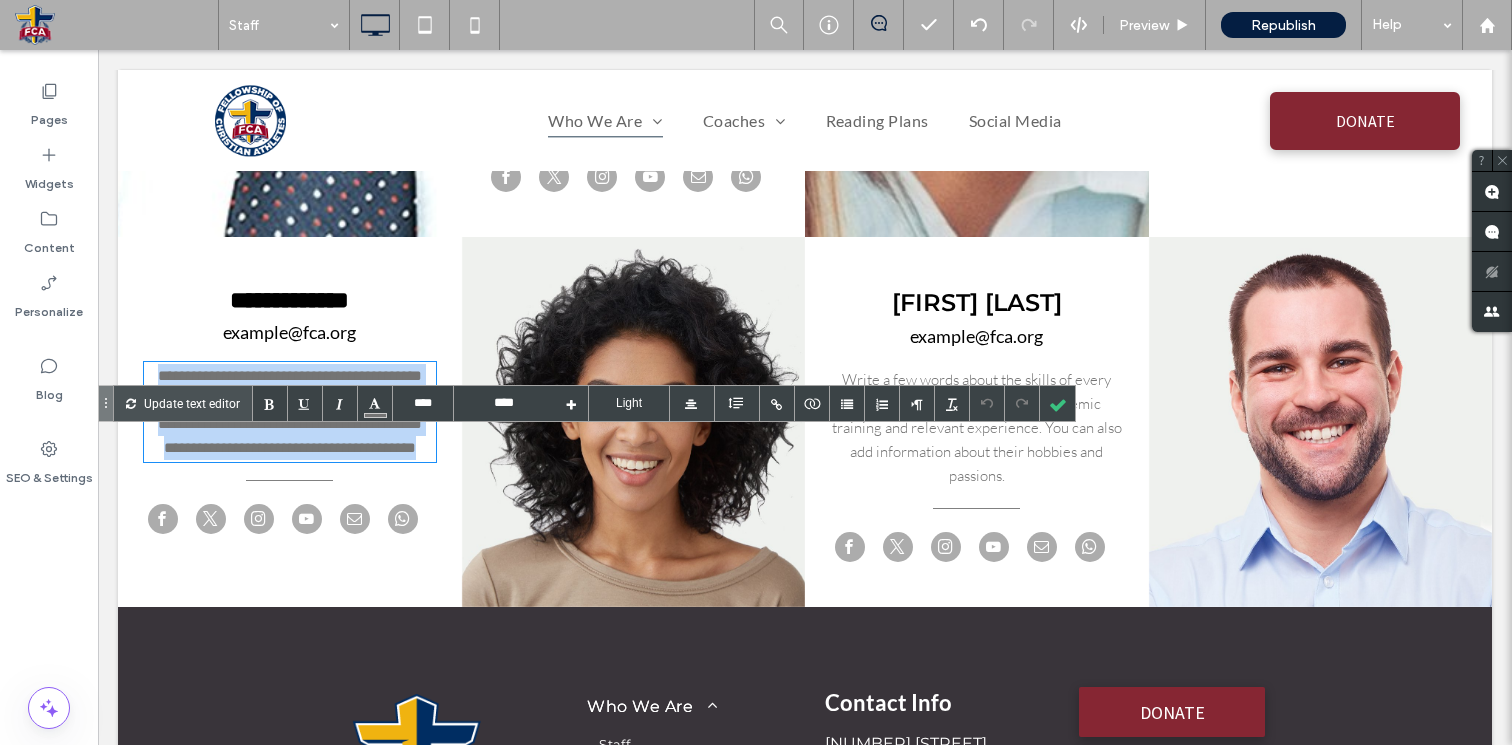 drag, startPoint x: 346, startPoint y: 540, endPoint x: 114, endPoint y: 442, distance: 251.84917 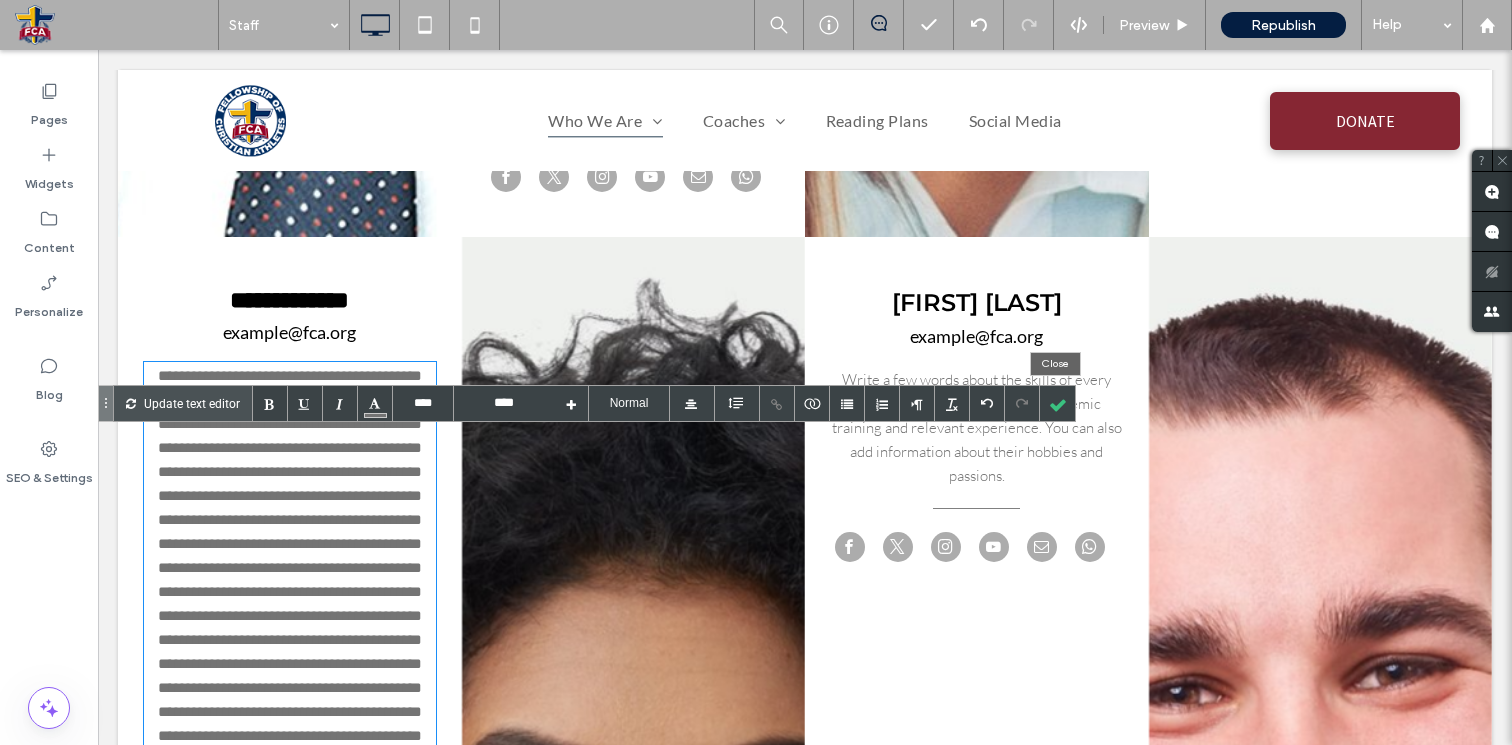 drag, startPoint x: 1054, startPoint y: 403, endPoint x: 819, endPoint y: 383, distance: 235.84953 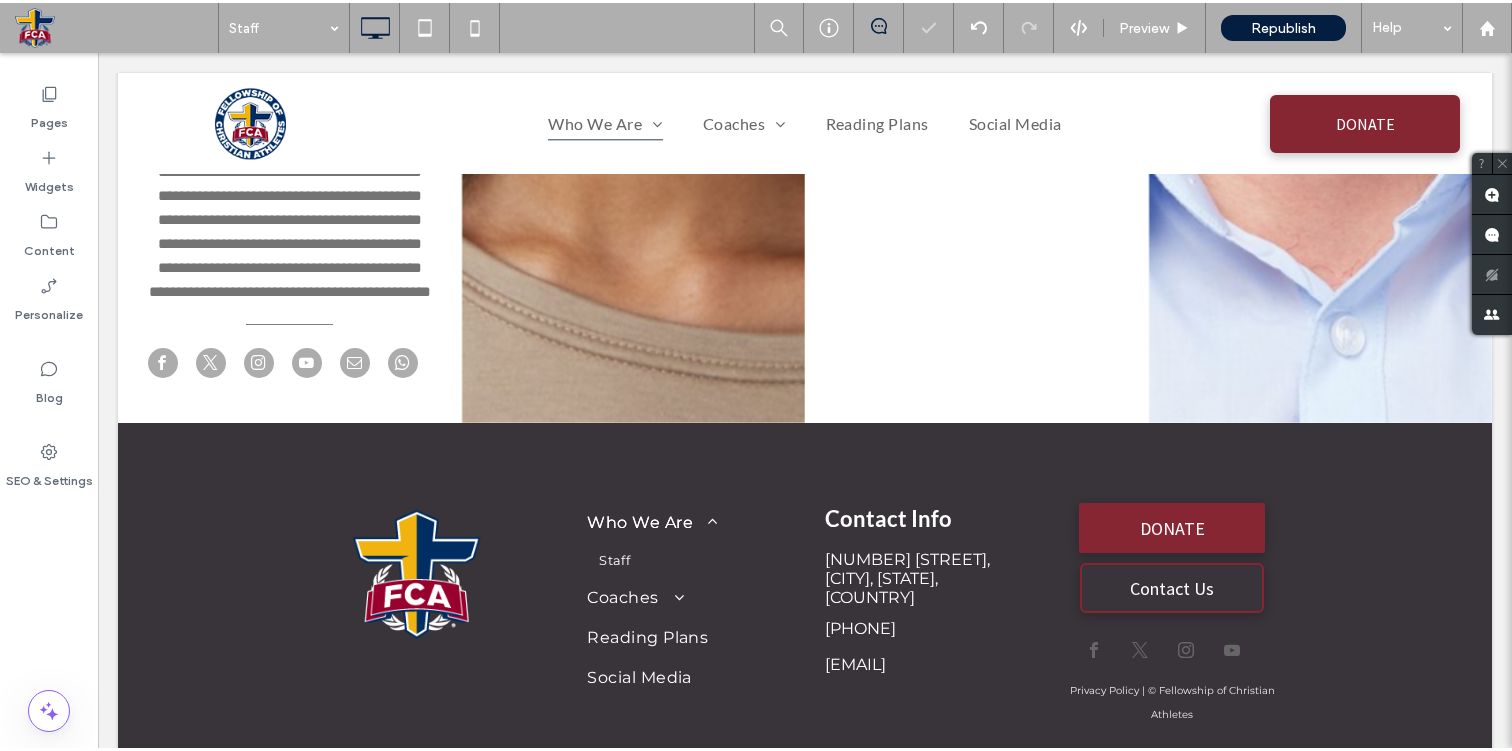 scroll, scrollTop: 5574, scrollLeft: 0, axis: vertical 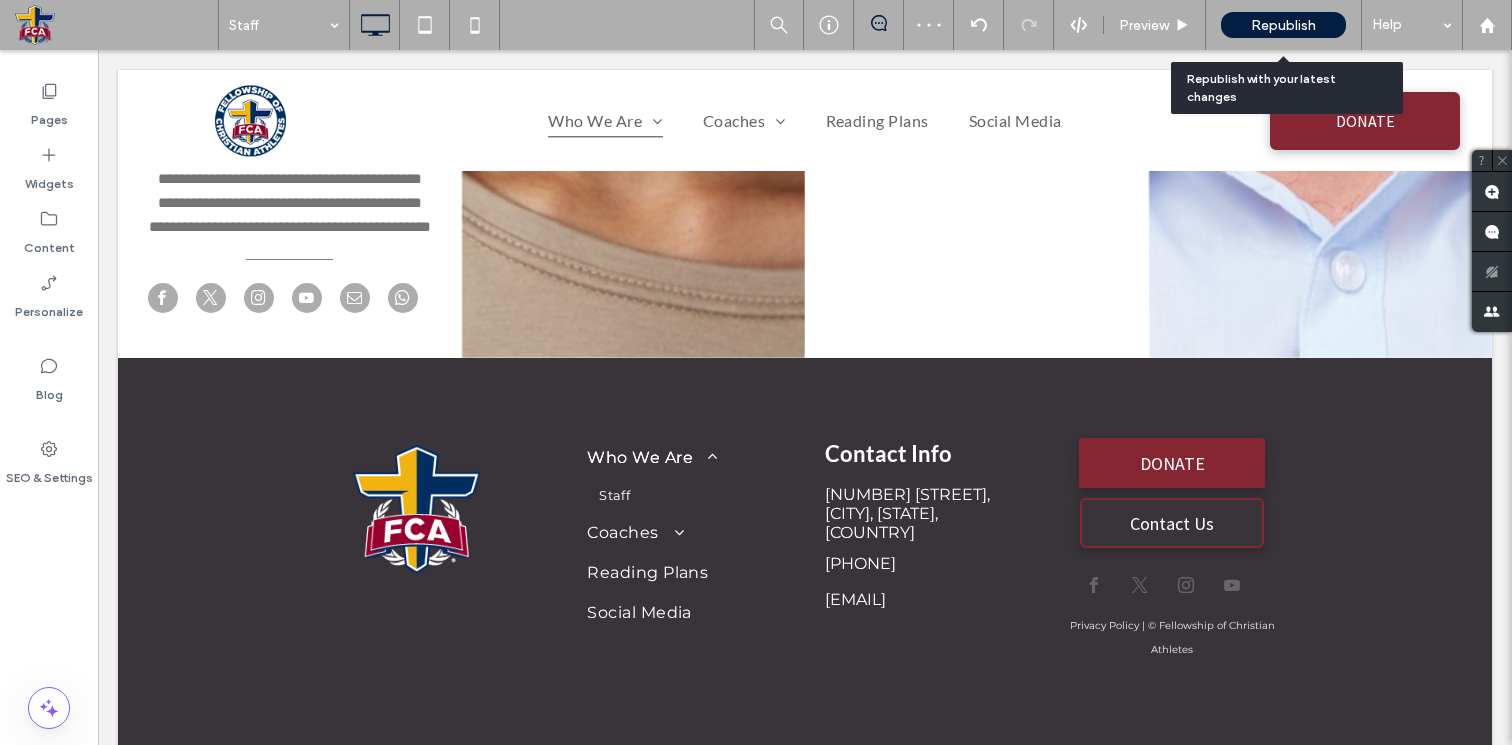 click on "Republish" at bounding box center (1283, 25) 